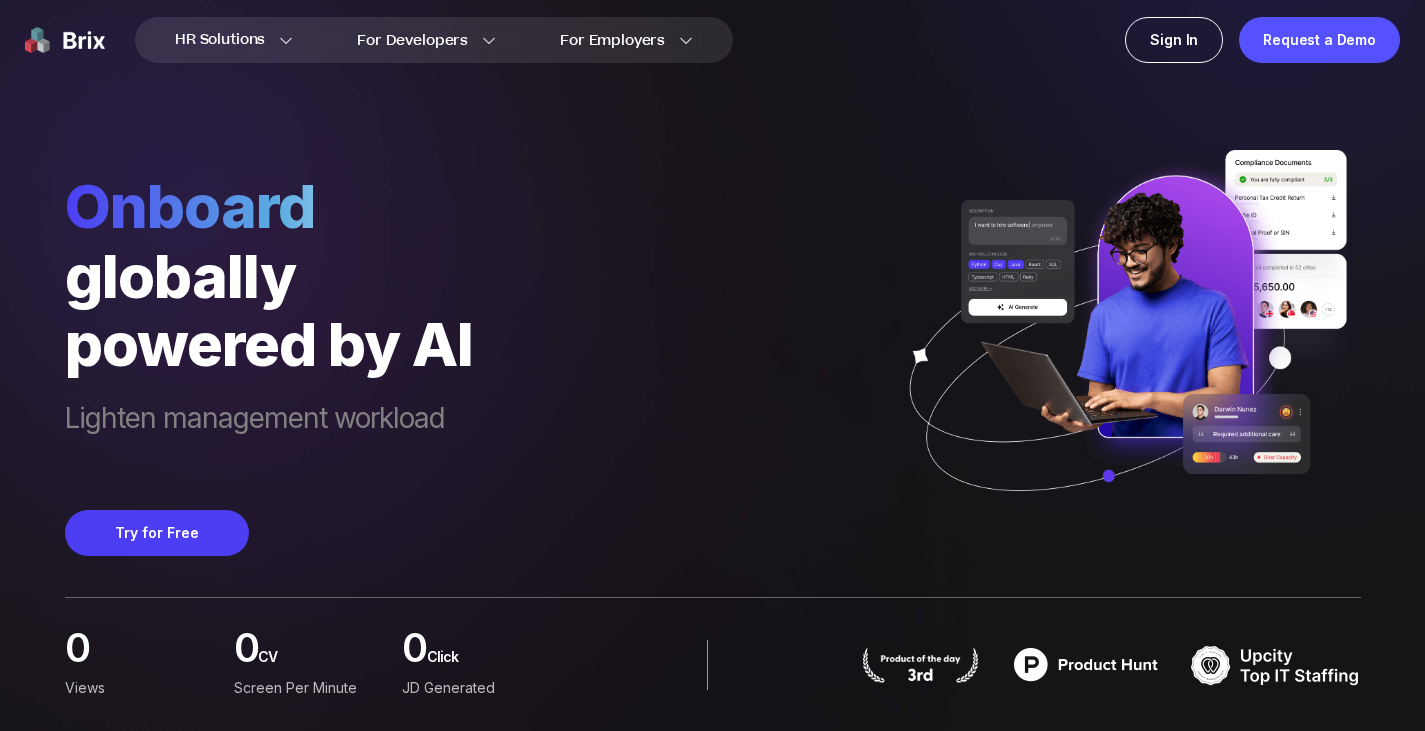 scroll, scrollTop: 0, scrollLeft: 0, axis: both 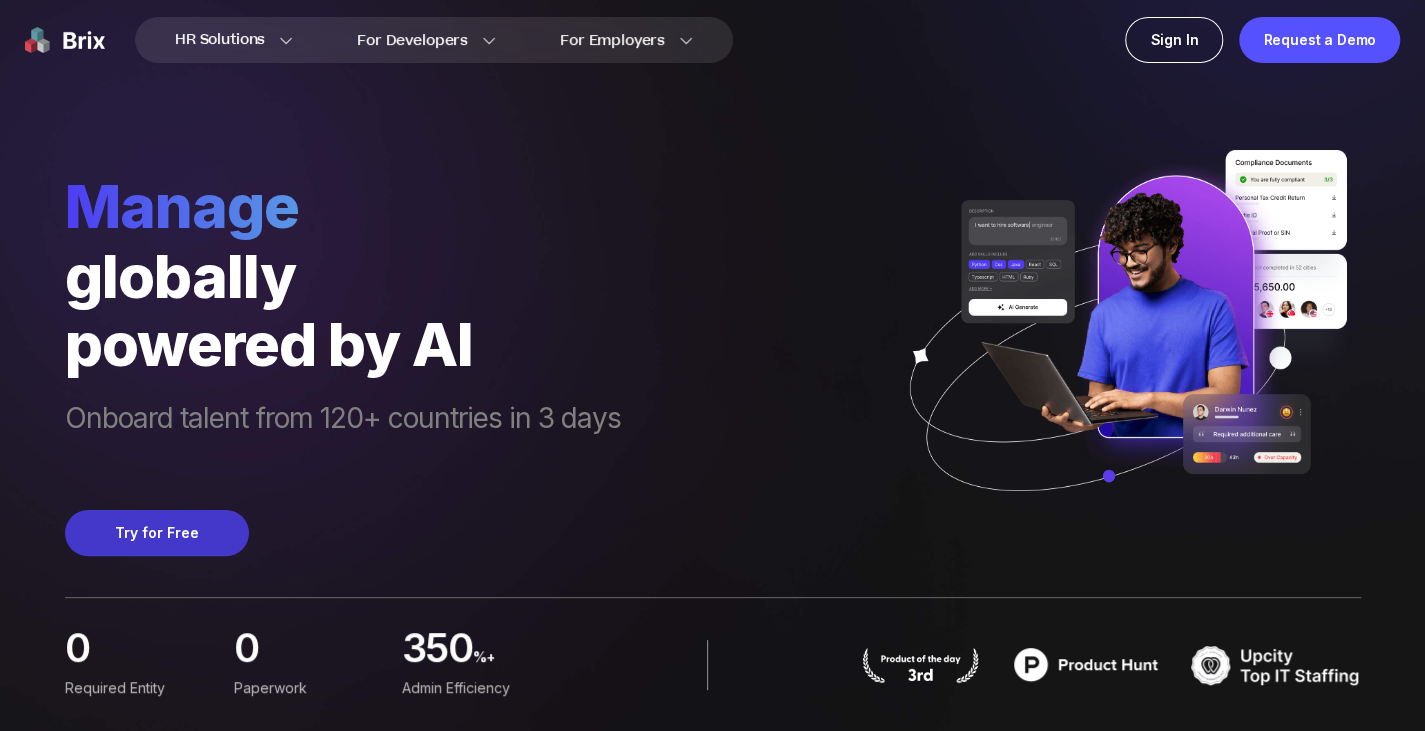click on "Try for Free" at bounding box center [157, 533] 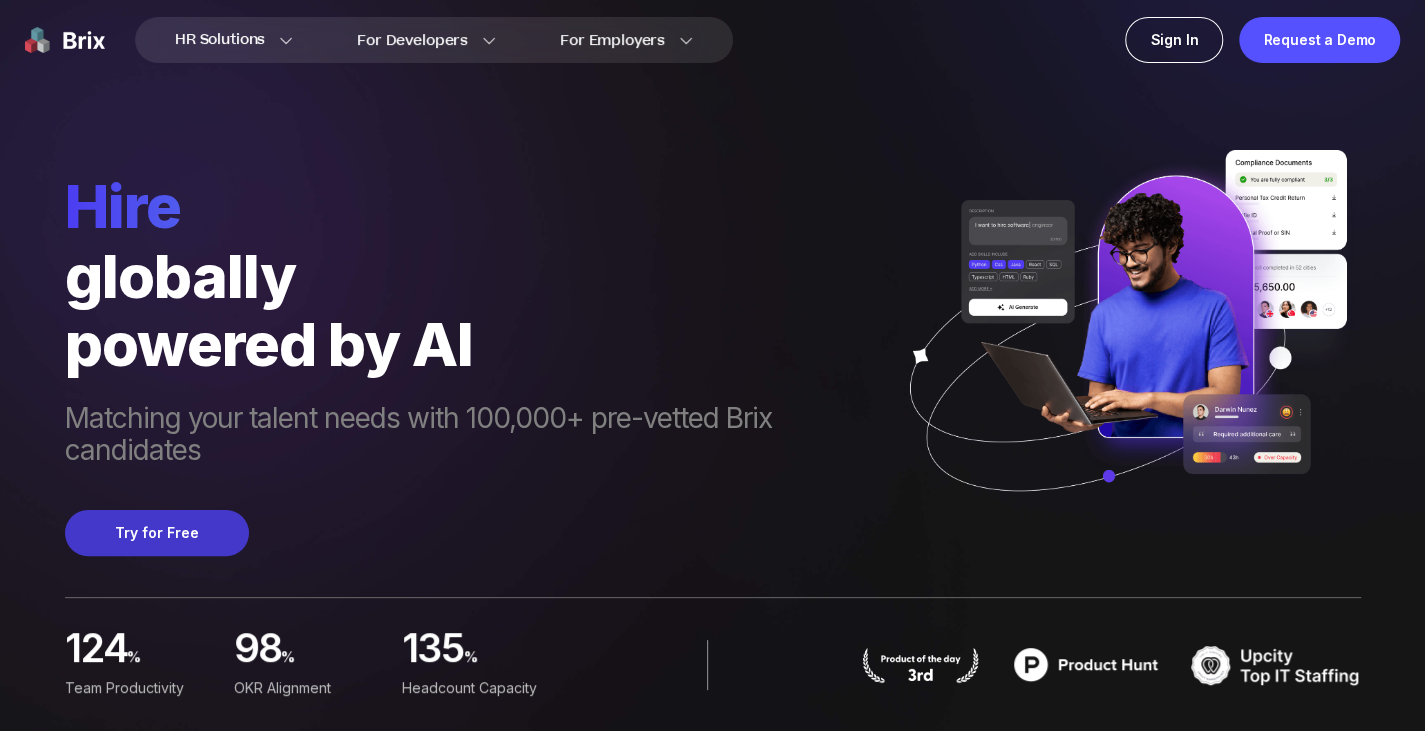 click on "Try for Free" at bounding box center [157, 533] 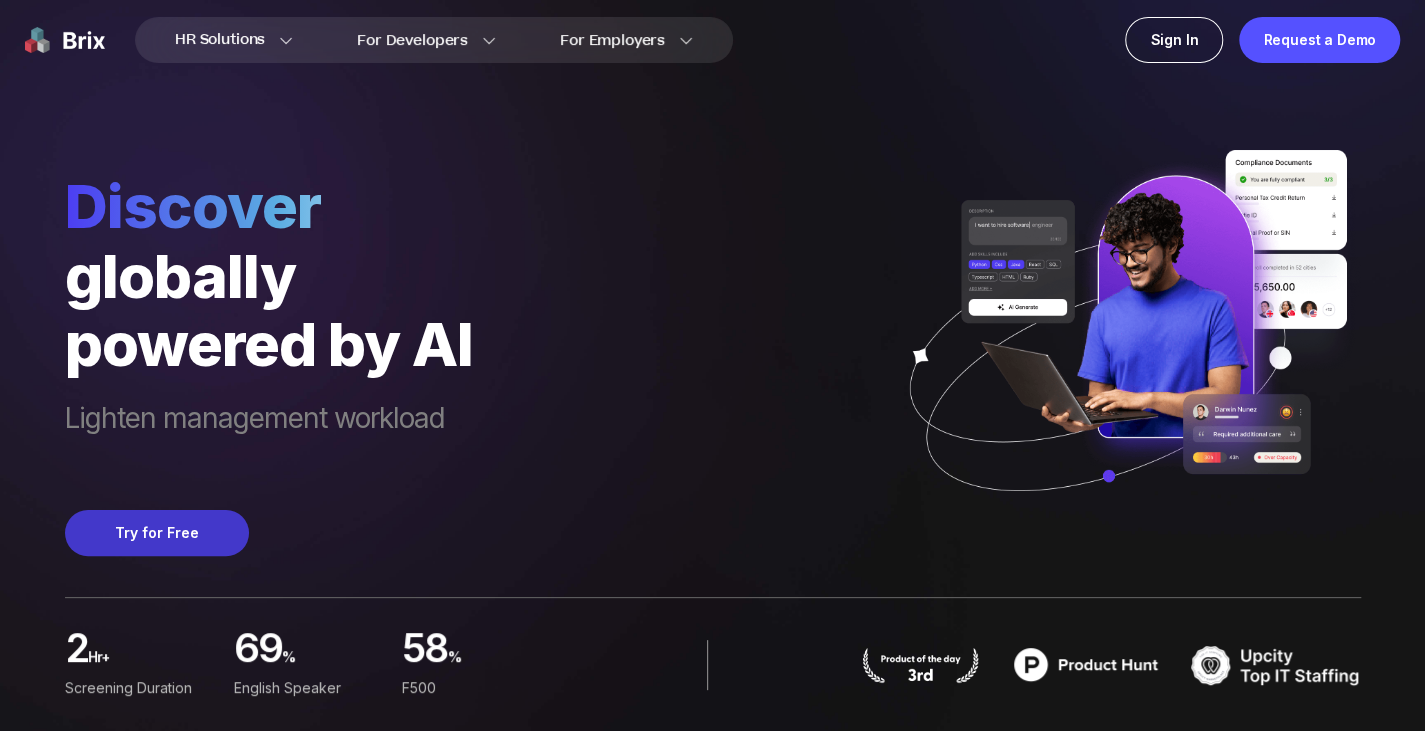 click on "Try for Free" at bounding box center (157, 533) 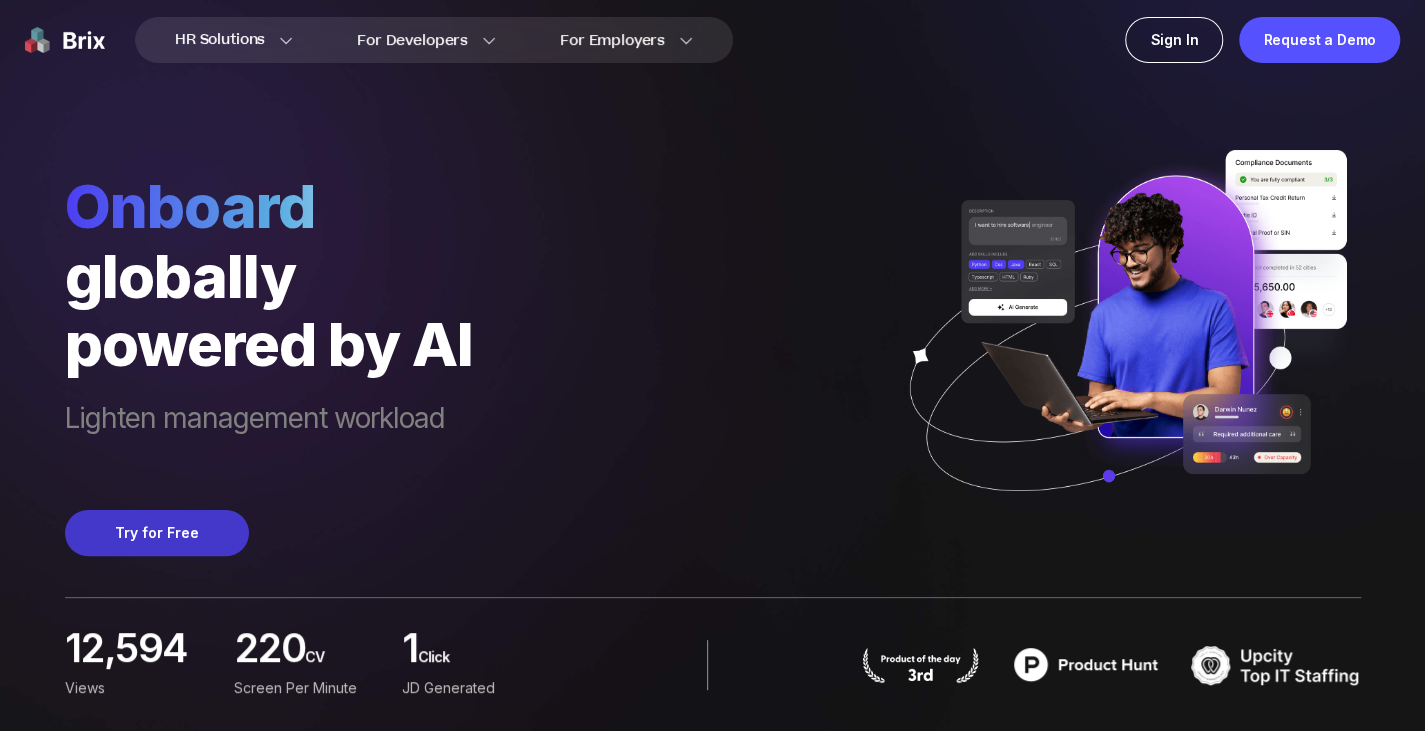 click on "Try for Free" at bounding box center (157, 533) 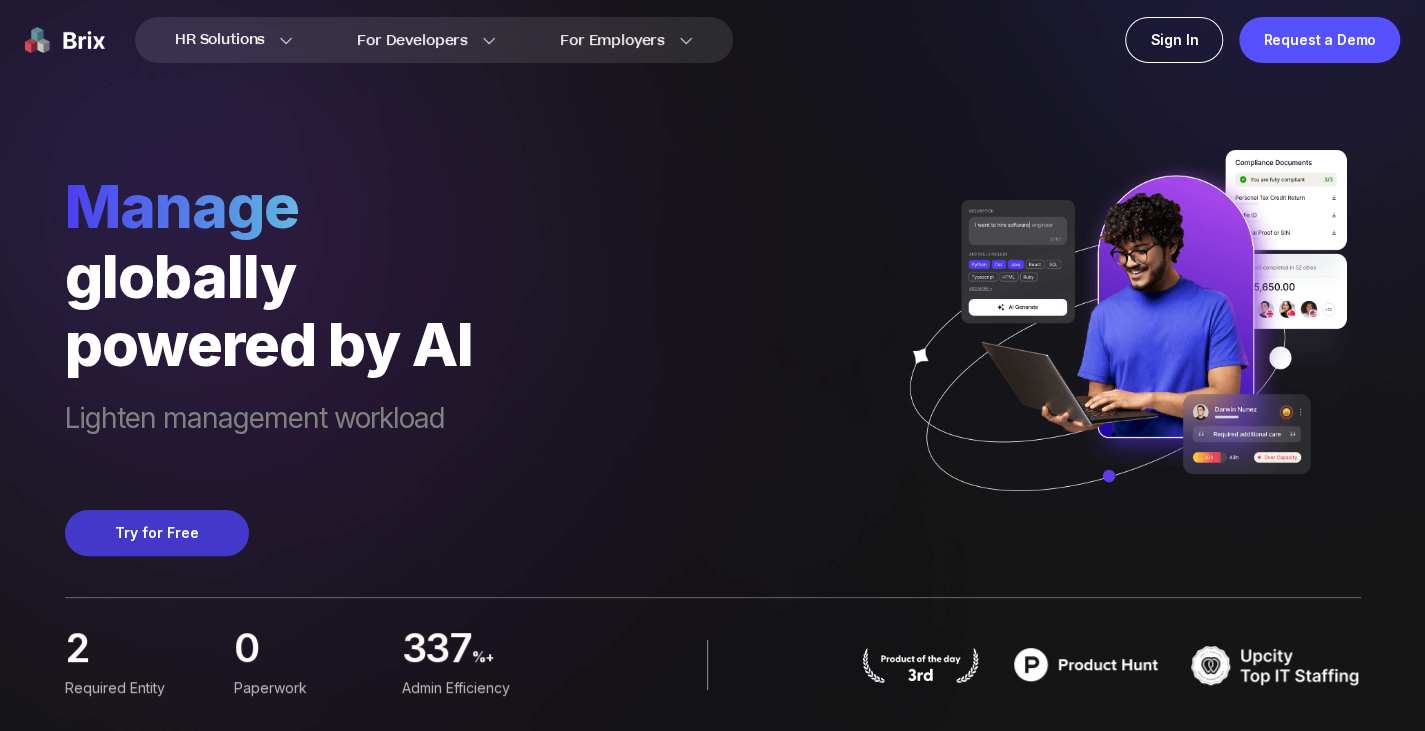 click on "Try for Free" at bounding box center [157, 533] 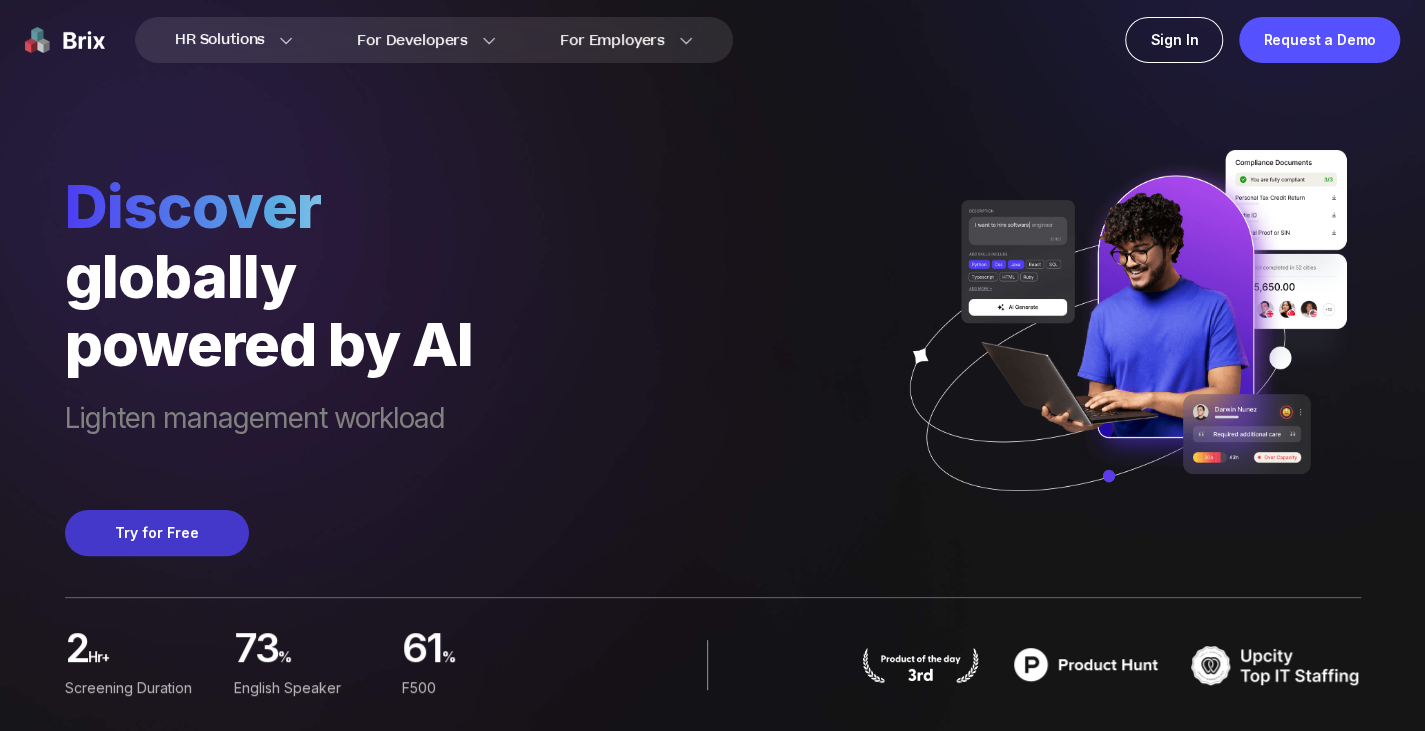 click on "Try for Free" at bounding box center (157, 533) 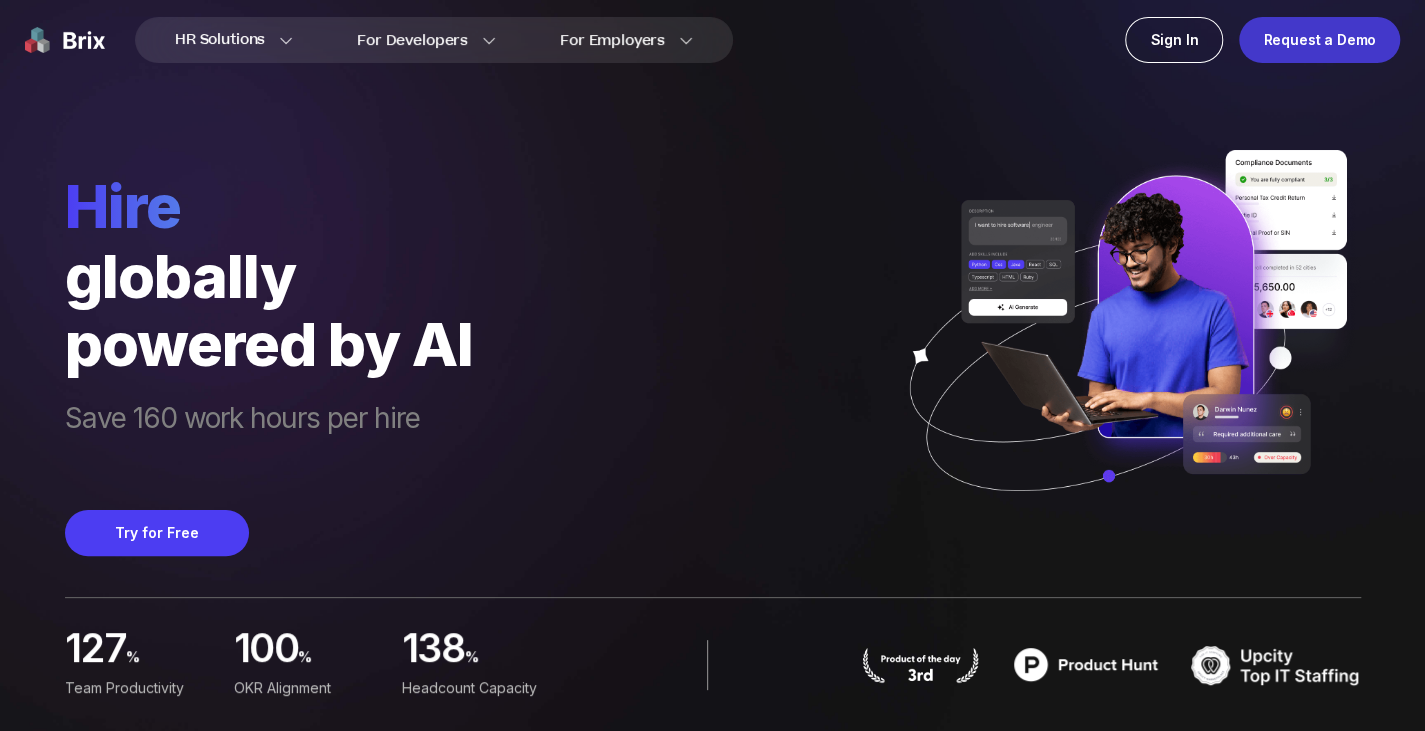 click on "Request a Demo" at bounding box center [1319, 40] 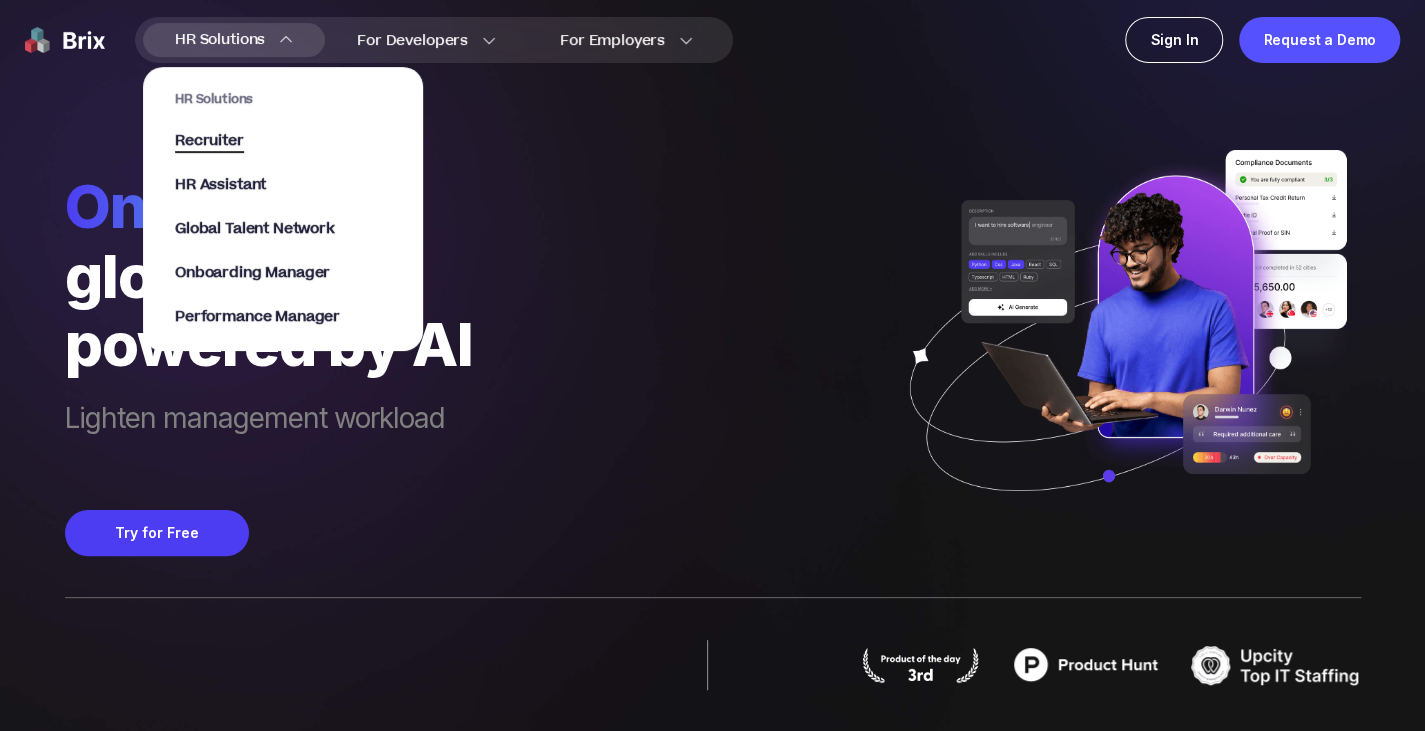 click on "Recruiter" at bounding box center [209, 141] 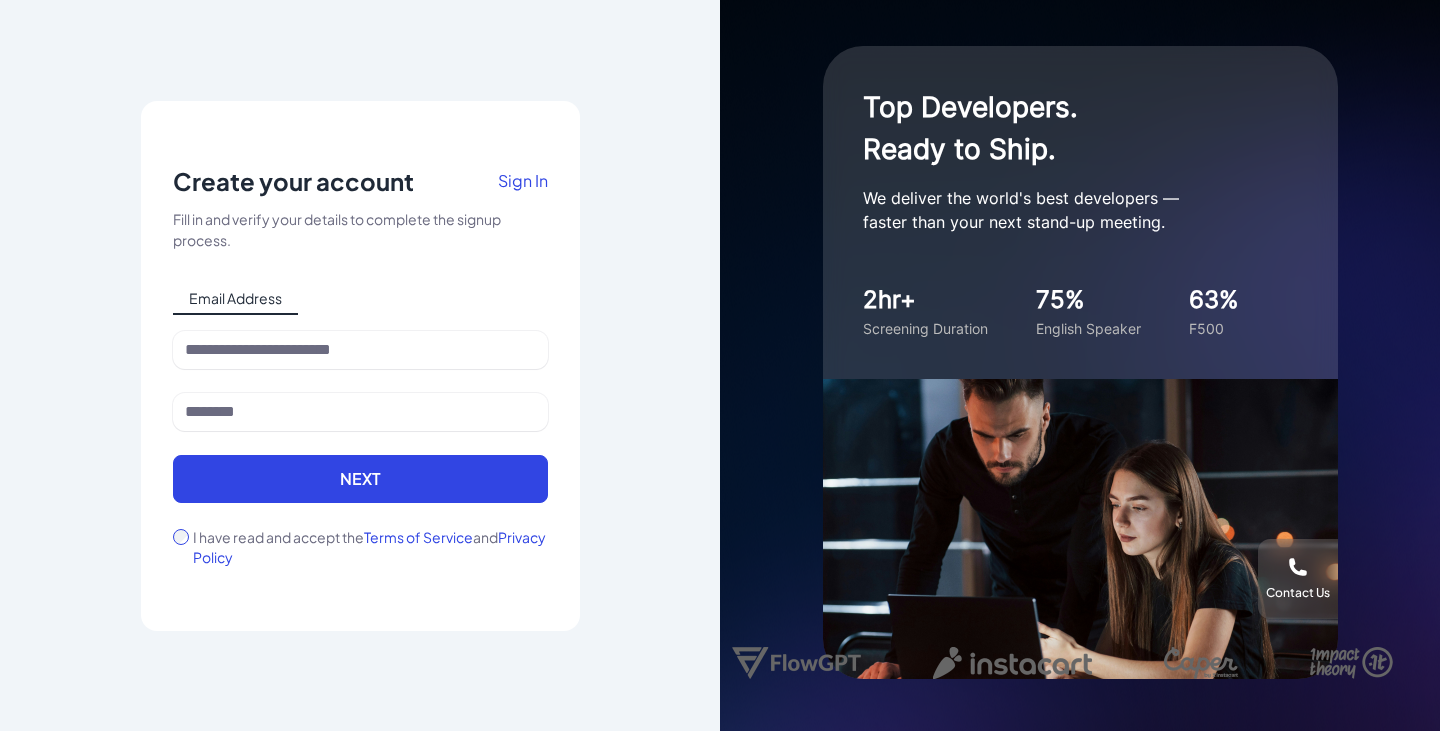 scroll, scrollTop: 0, scrollLeft: 0, axis: both 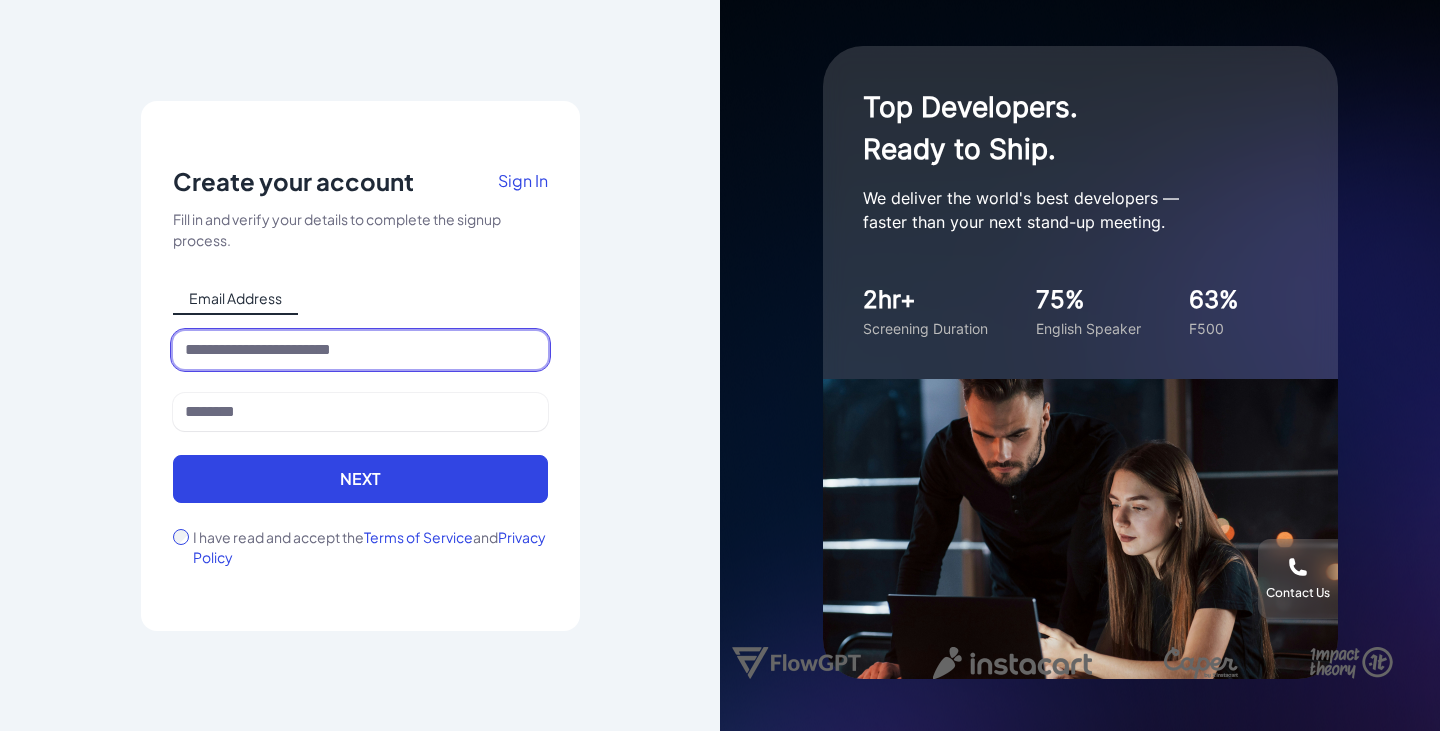 click at bounding box center (360, 350) 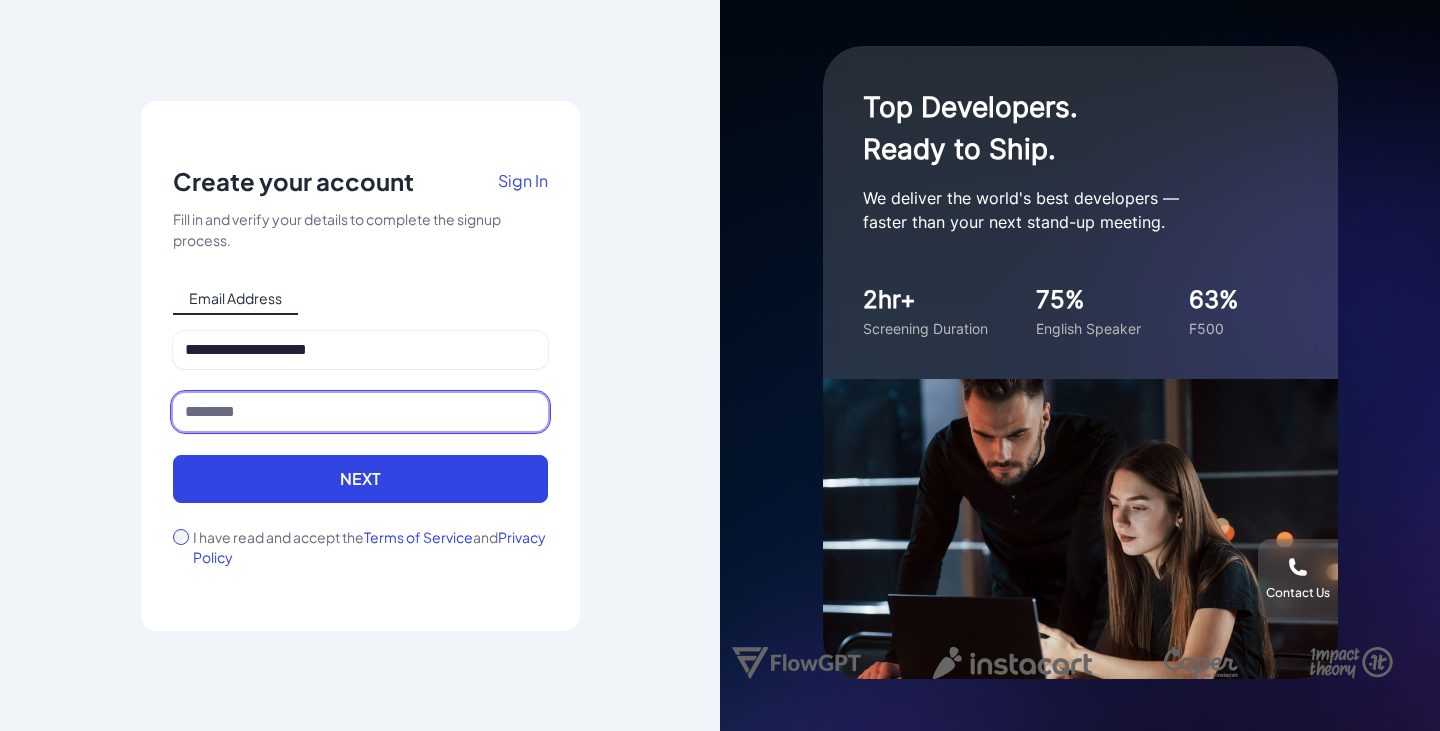 click at bounding box center [360, 412] 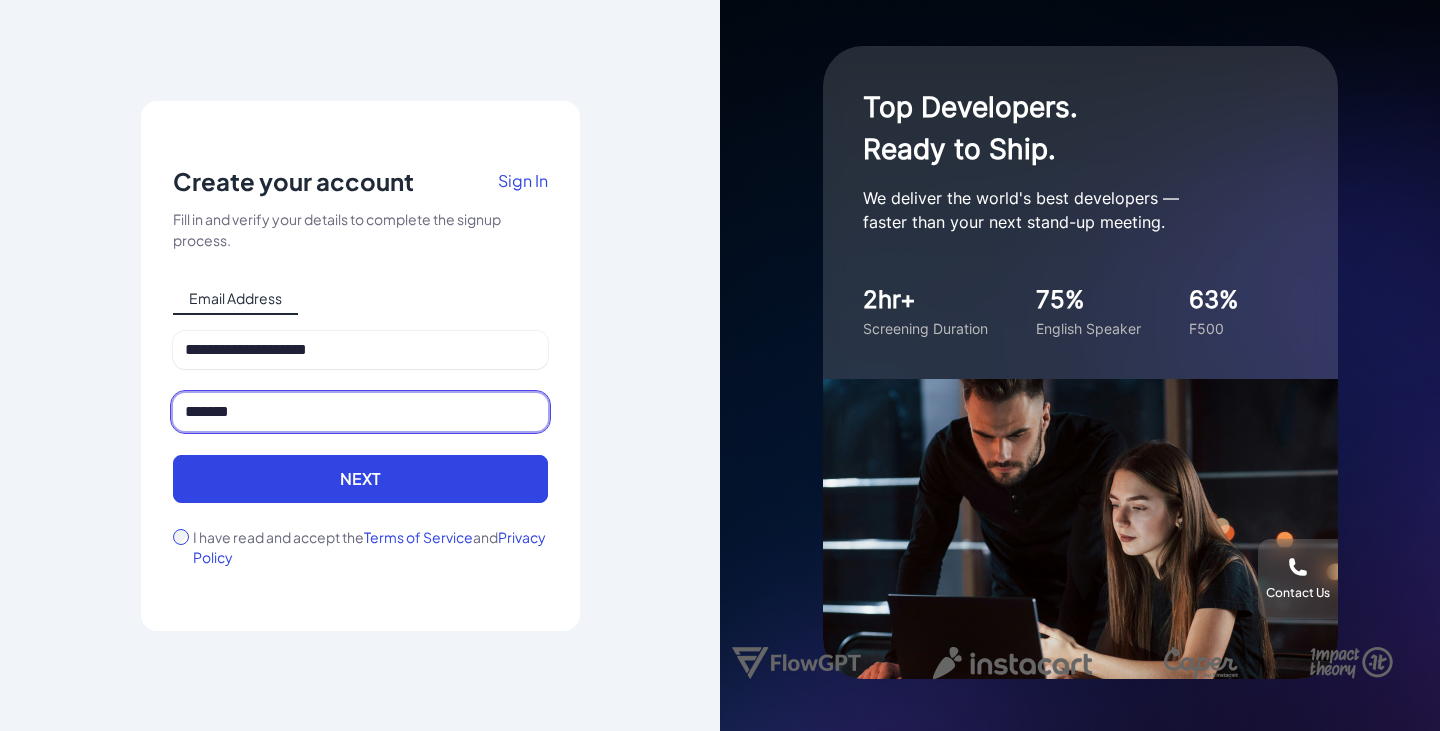 type on "*******" 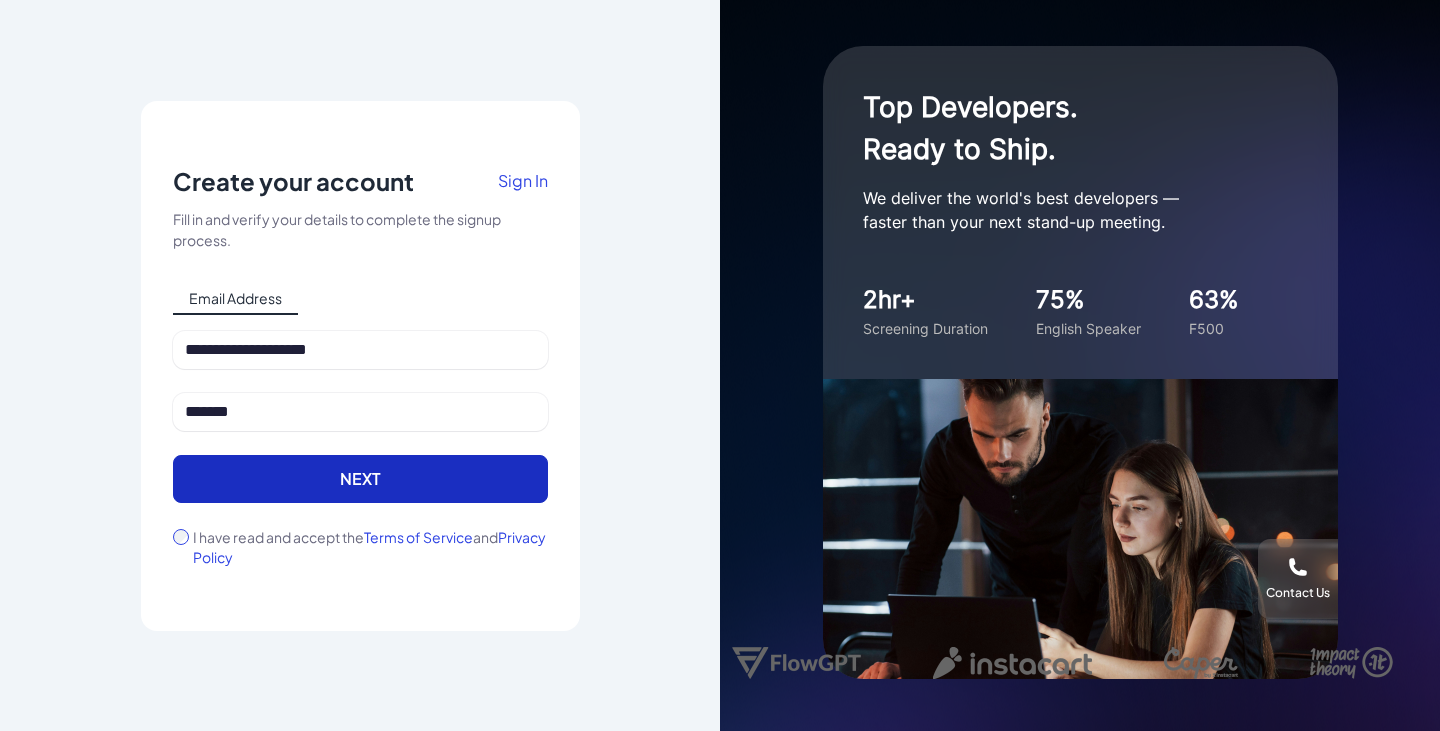 click on "Next" at bounding box center [360, 479] 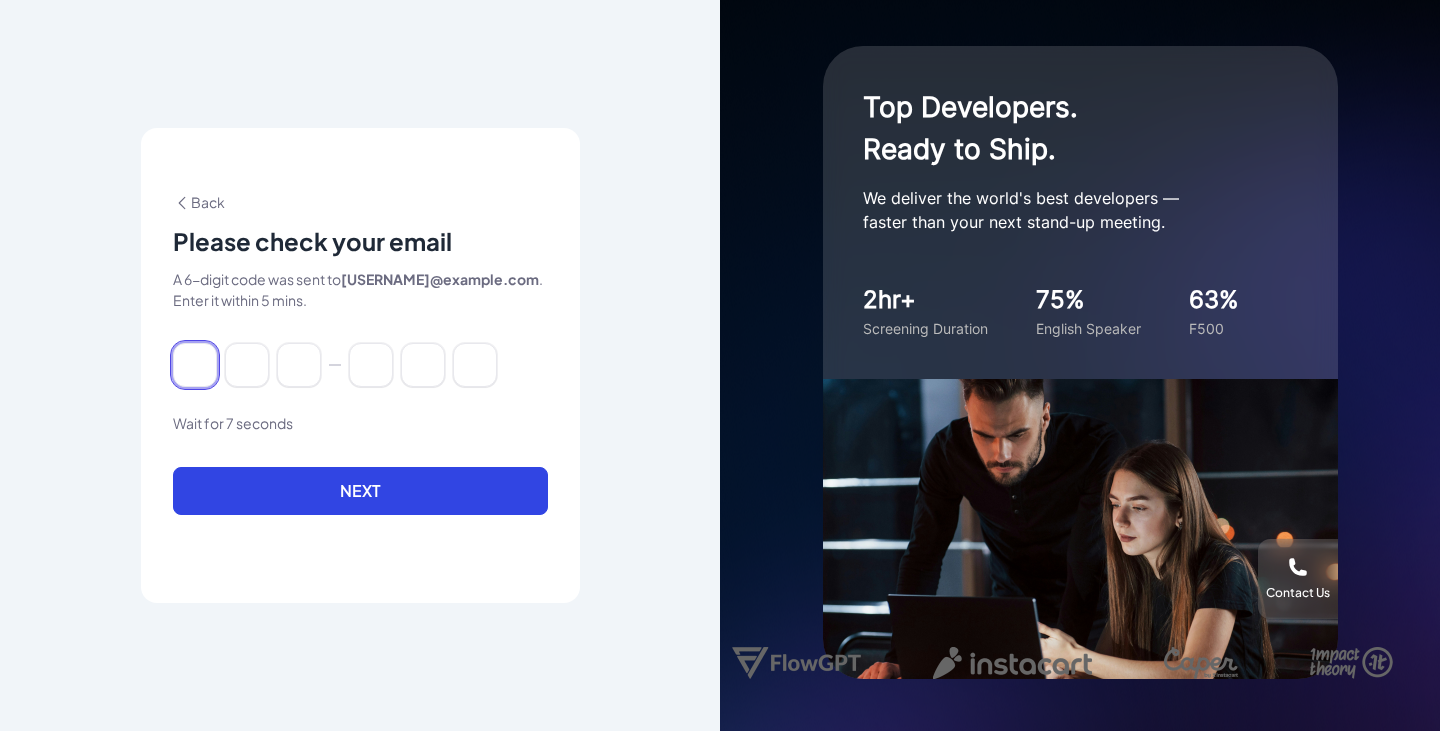 click at bounding box center (195, 365) 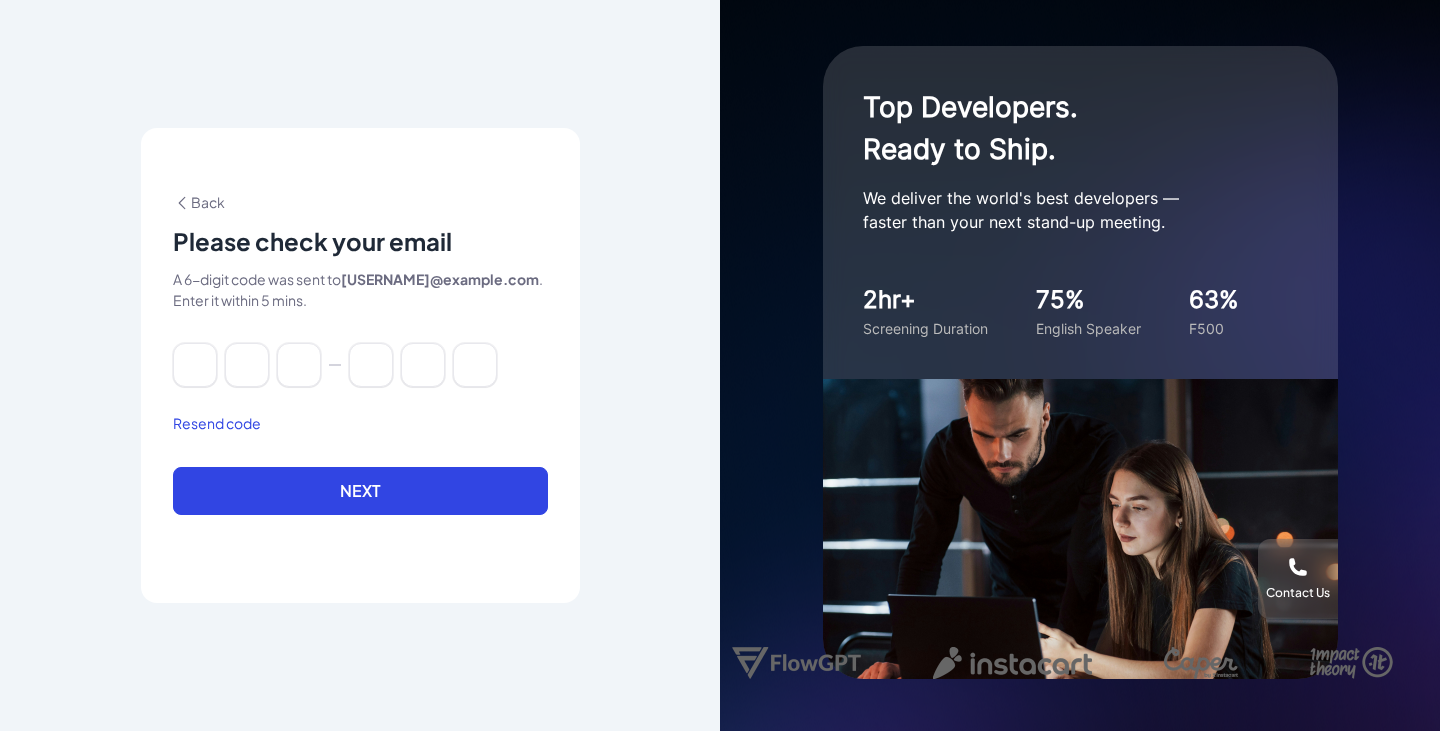 click on "Resend code" at bounding box center [217, 423] 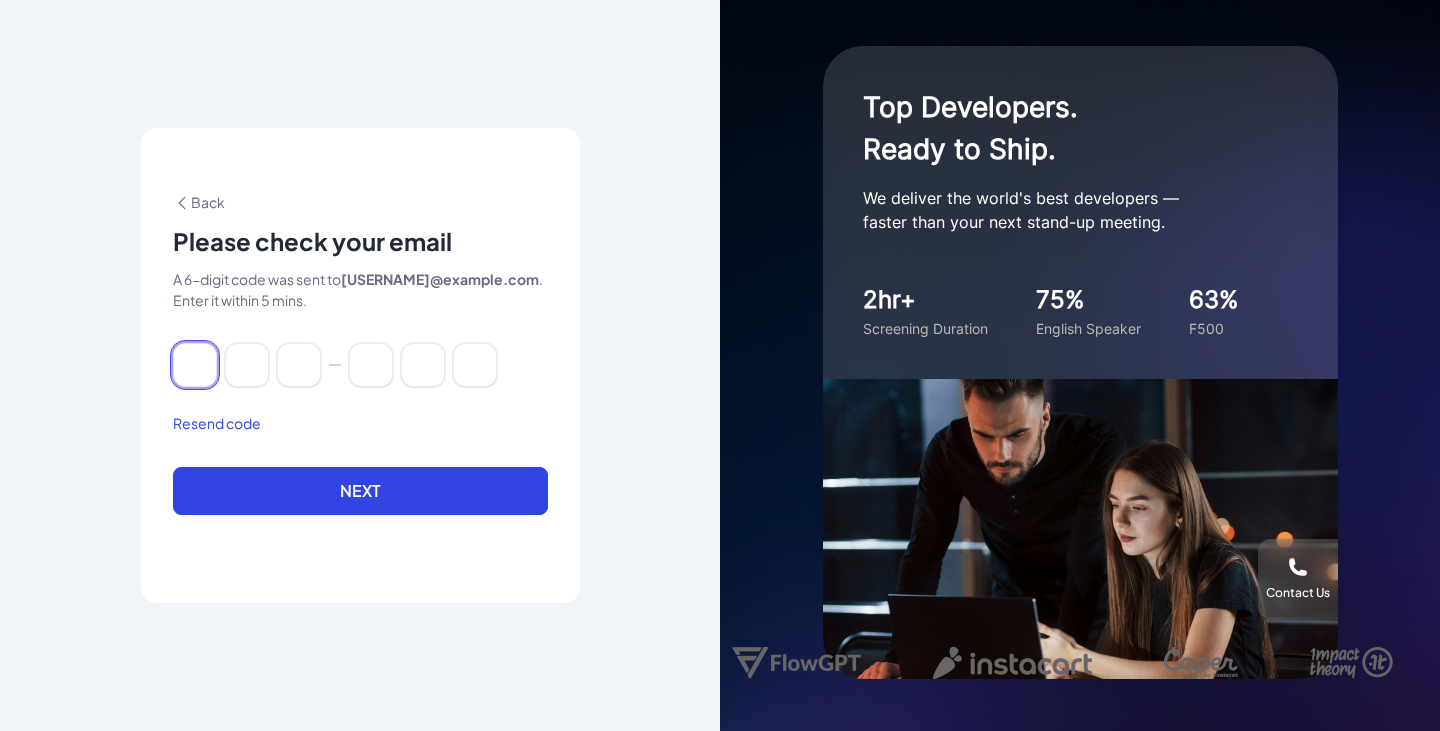 click at bounding box center (195, 365) 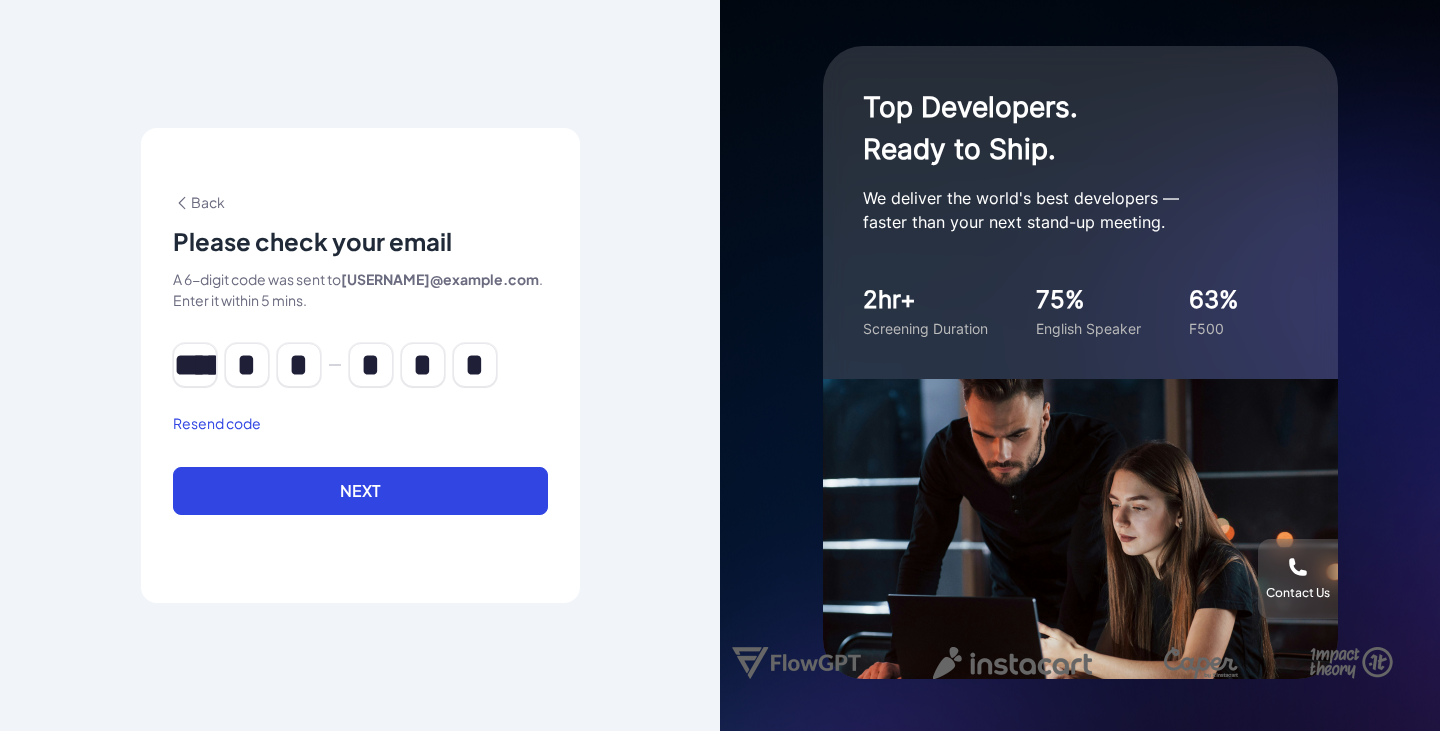 type on "*" 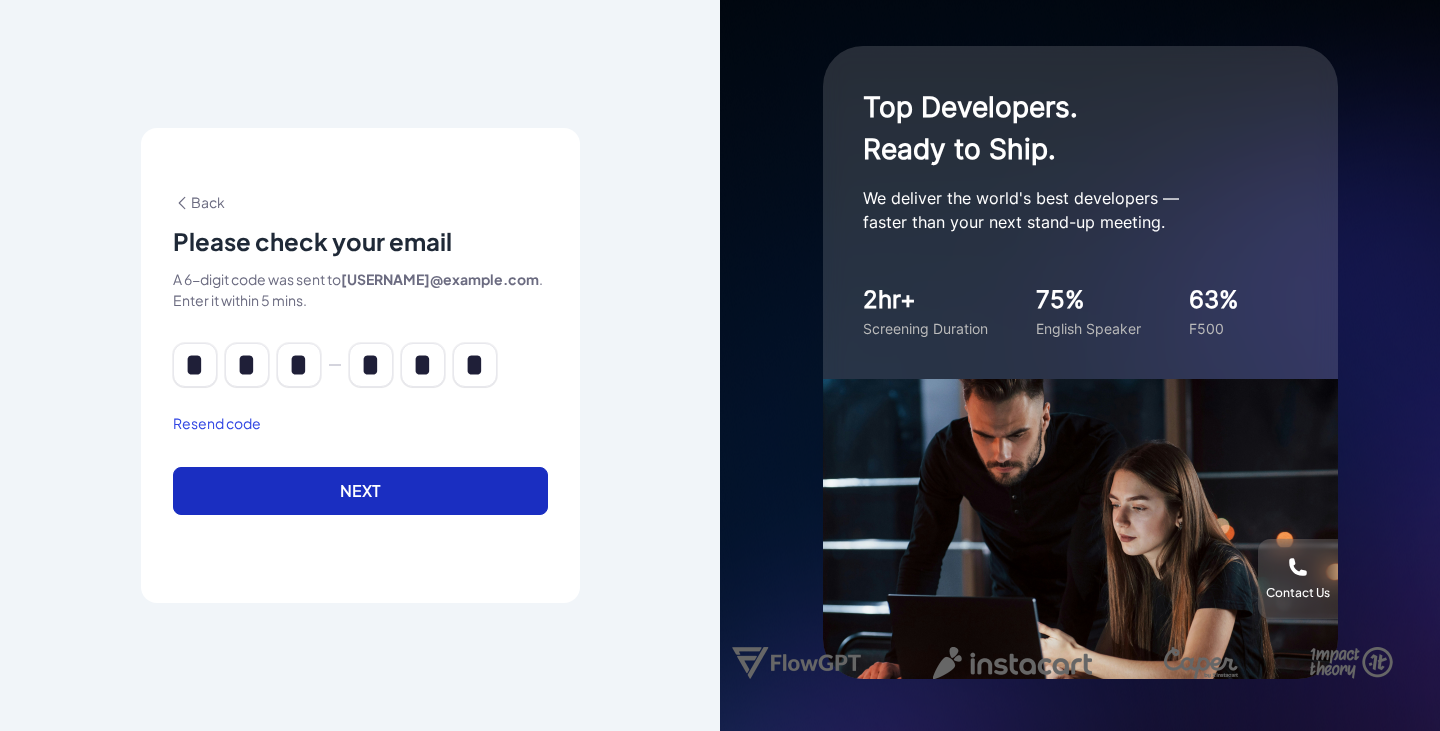 click on "Next" at bounding box center (360, 491) 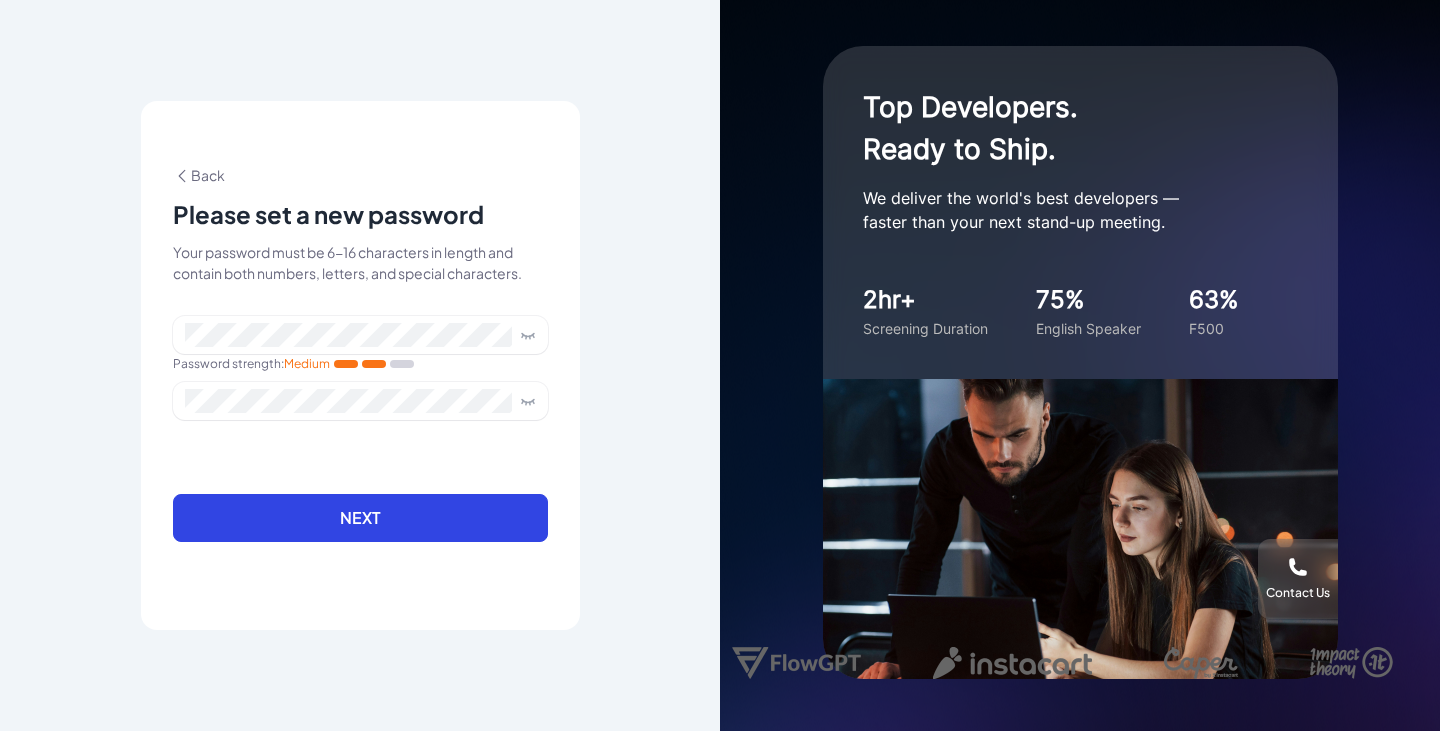click at bounding box center [360, 413] 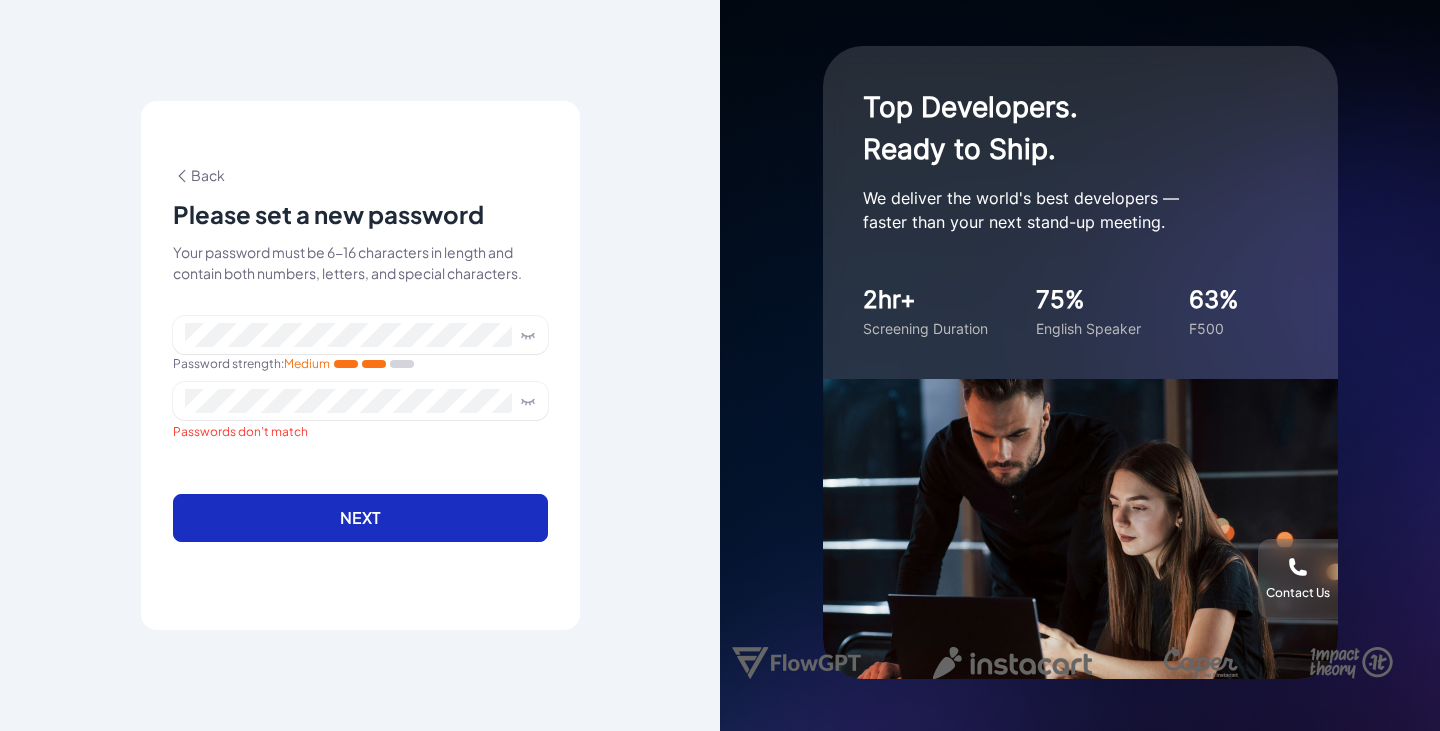 type 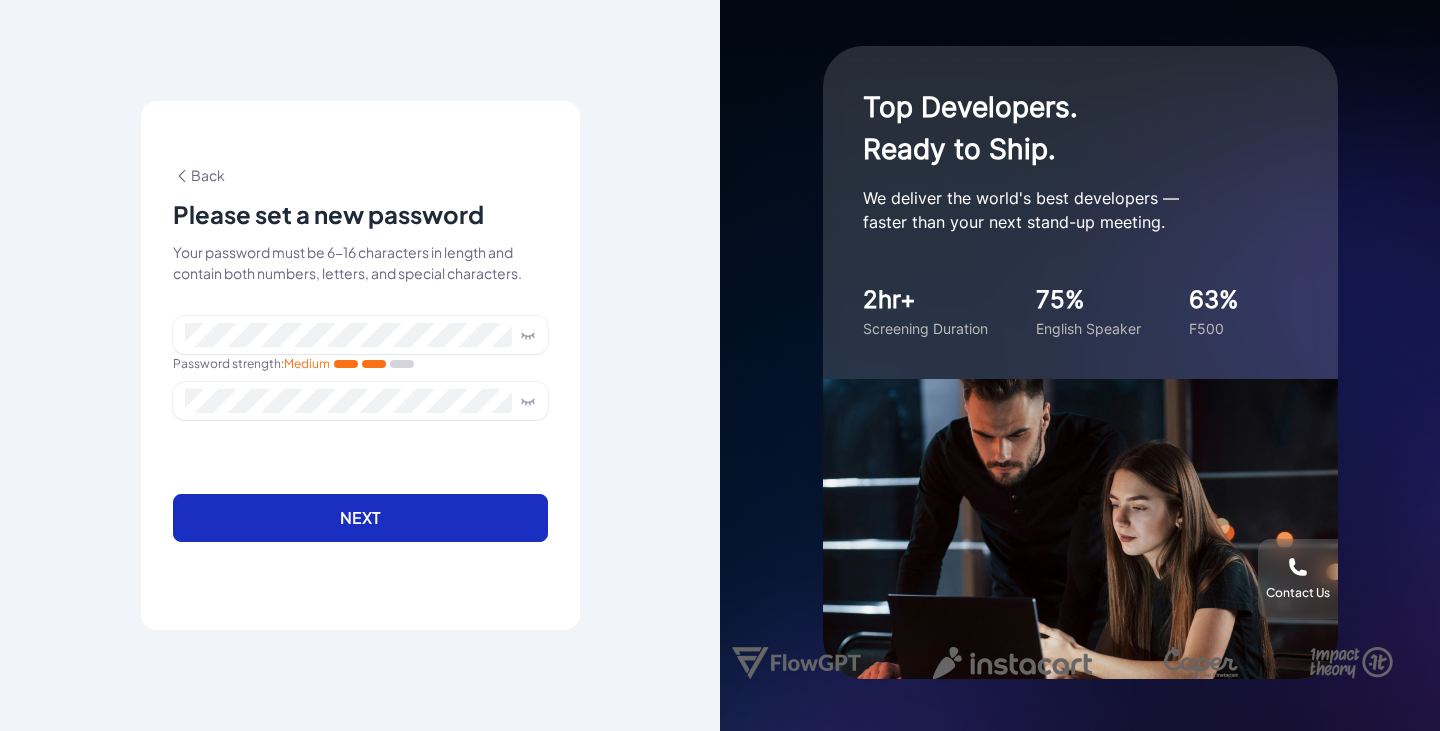 click on "Next" at bounding box center (360, 518) 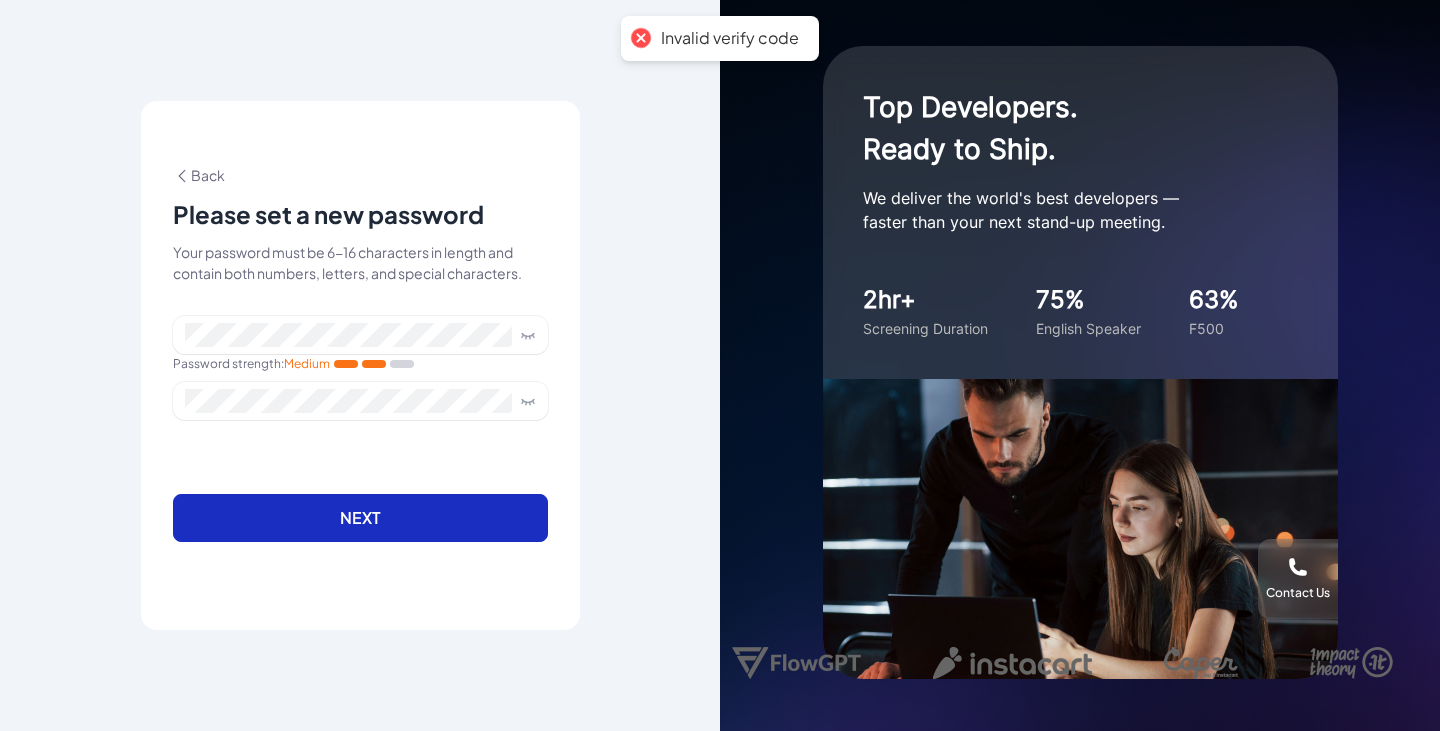 click on "Next" at bounding box center (360, 518) 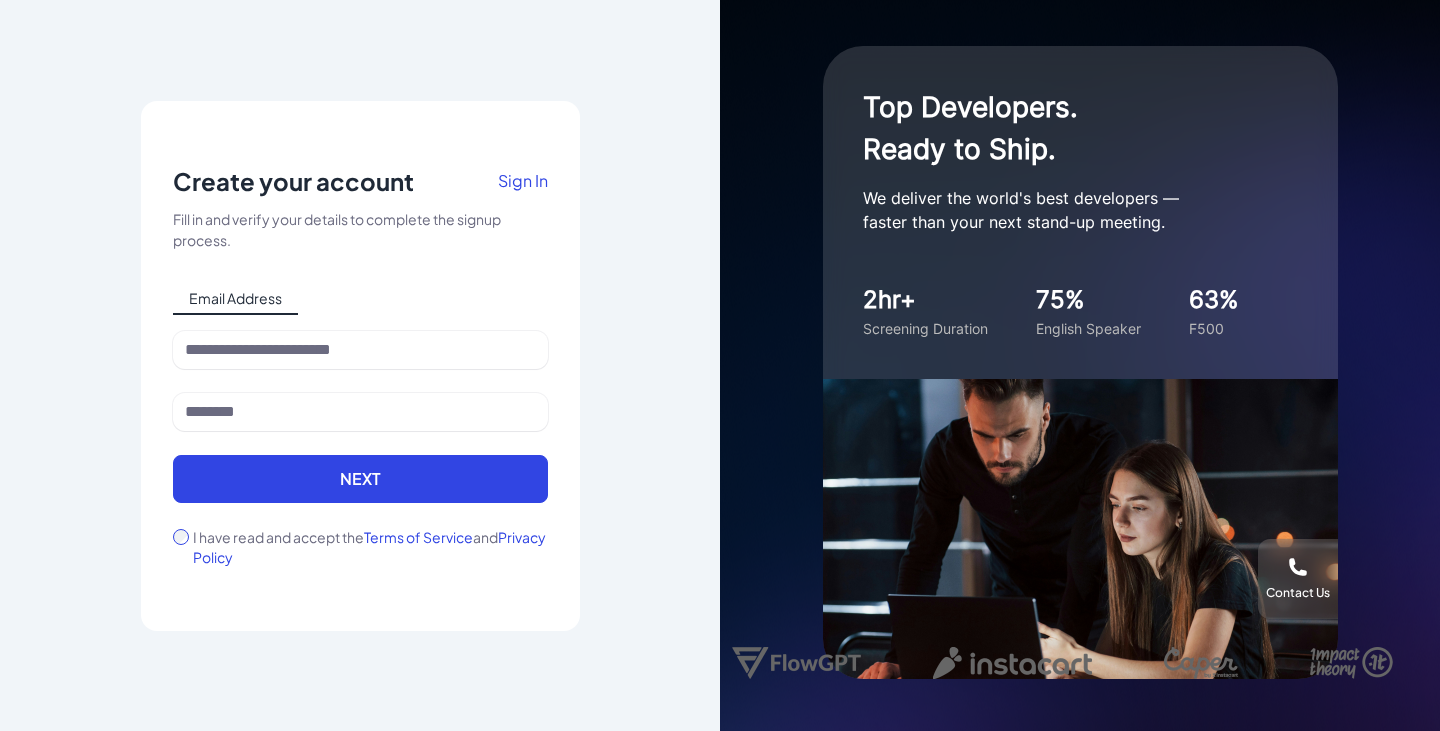 scroll, scrollTop: 0, scrollLeft: 0, axis: both 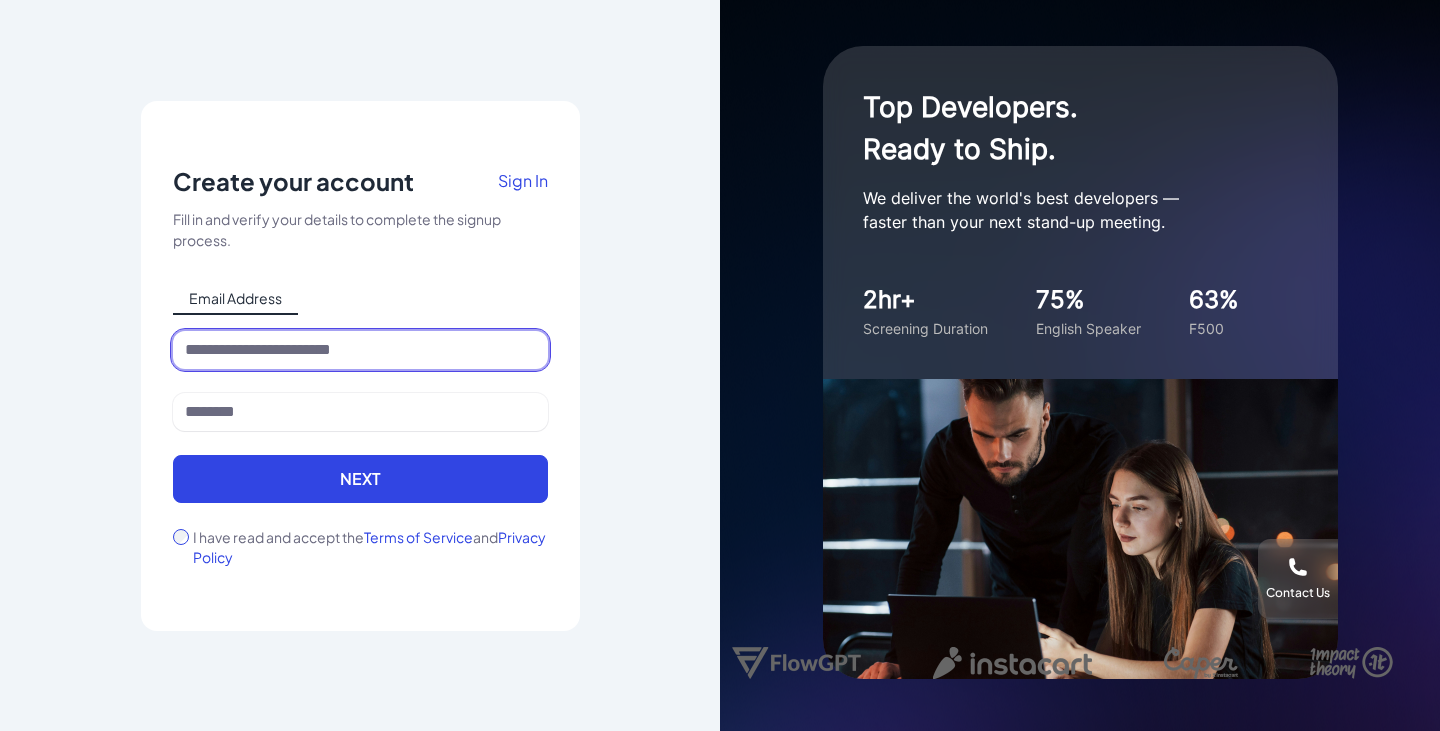 drag, startPoint x: 239, startPoint y: 355, endPoint x: 261, endPoint y: 355, distance: 22 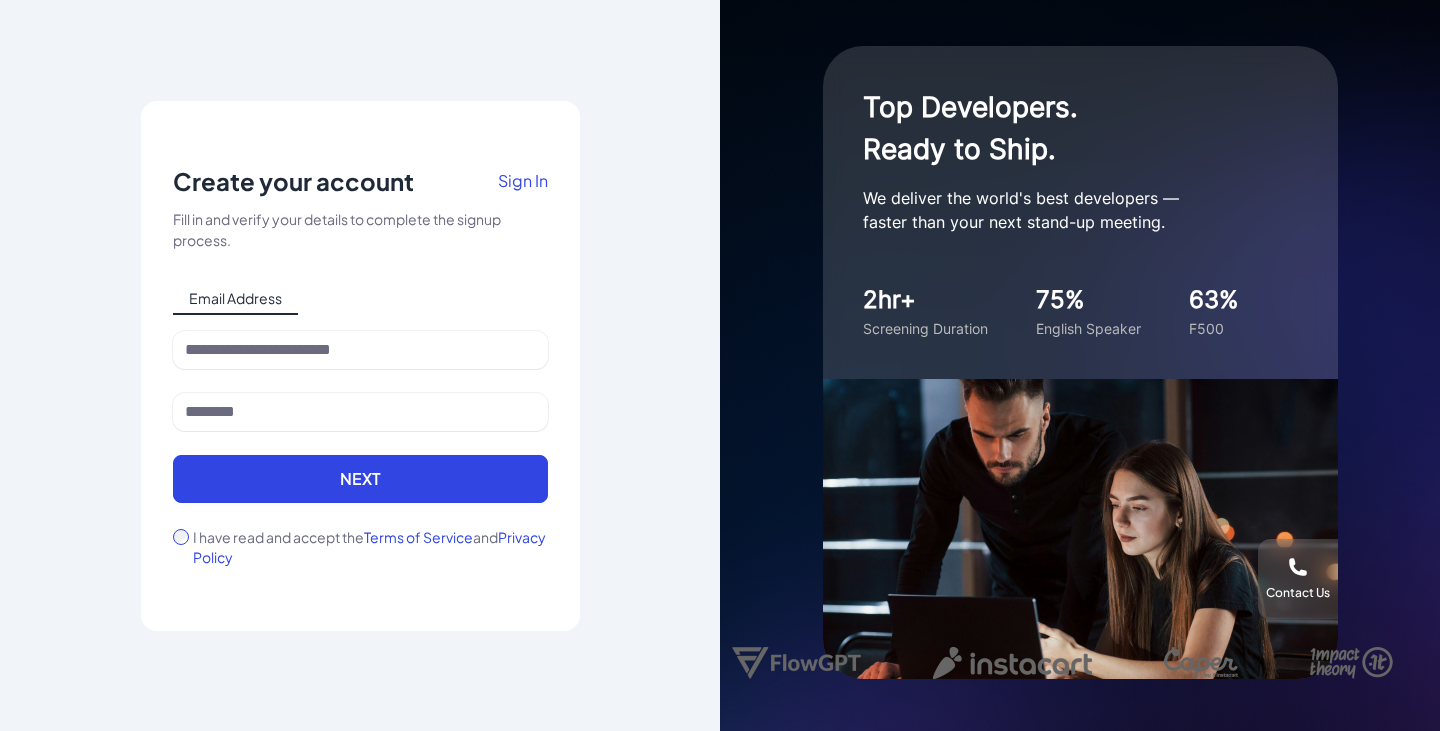 scroll, scrollTop: 0, scrollLeft: 0, axis: both 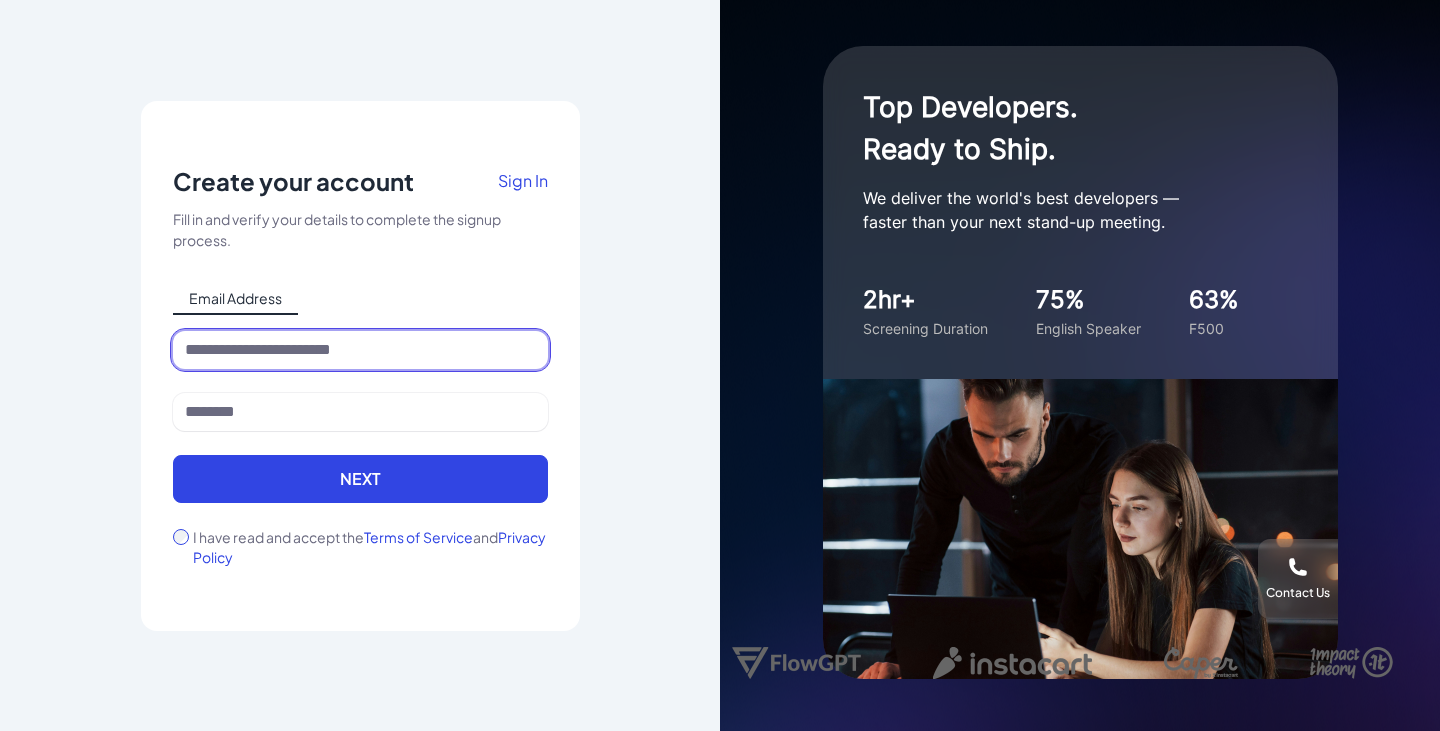 drag, startPoint x: 292, startPoint y: 356, endPoint x: 308, endPoint y: 354, distance: 16.124516 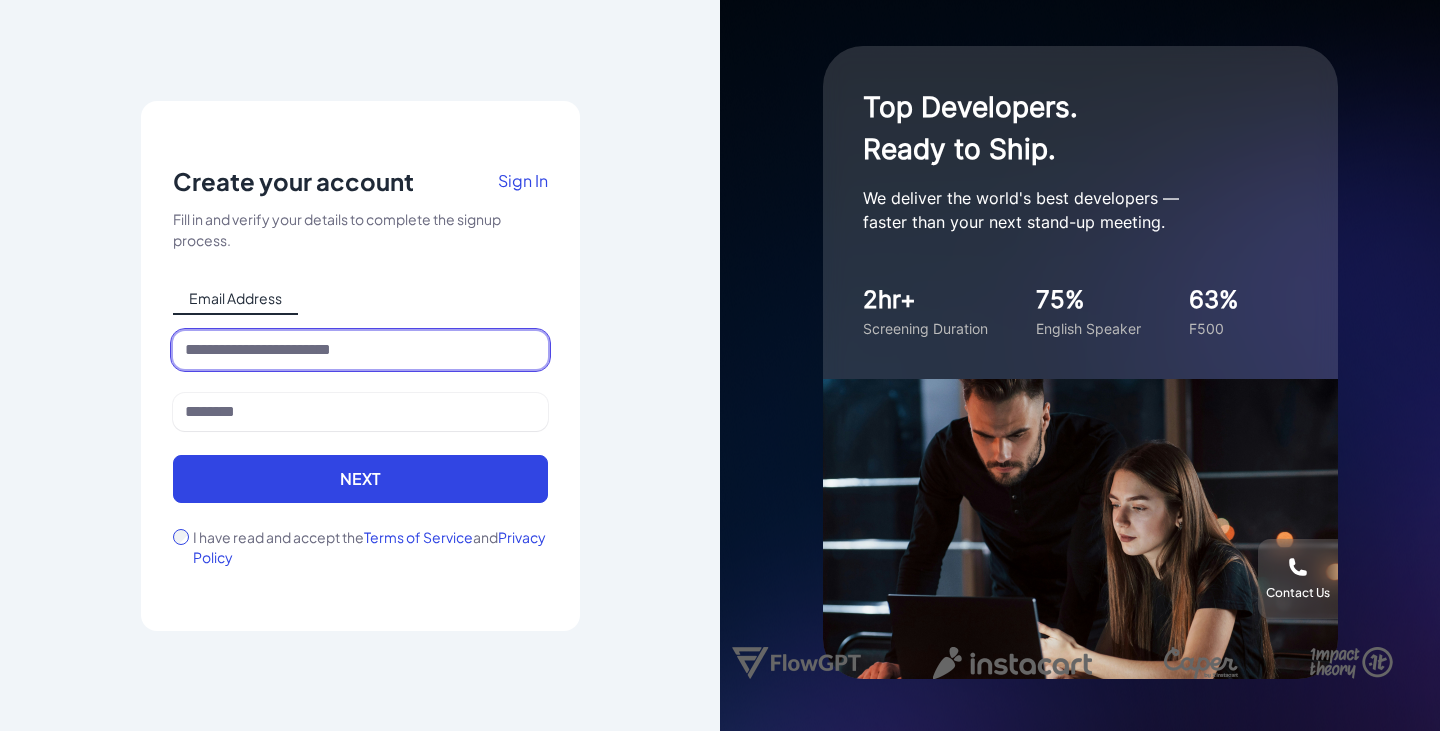 type on "**********" 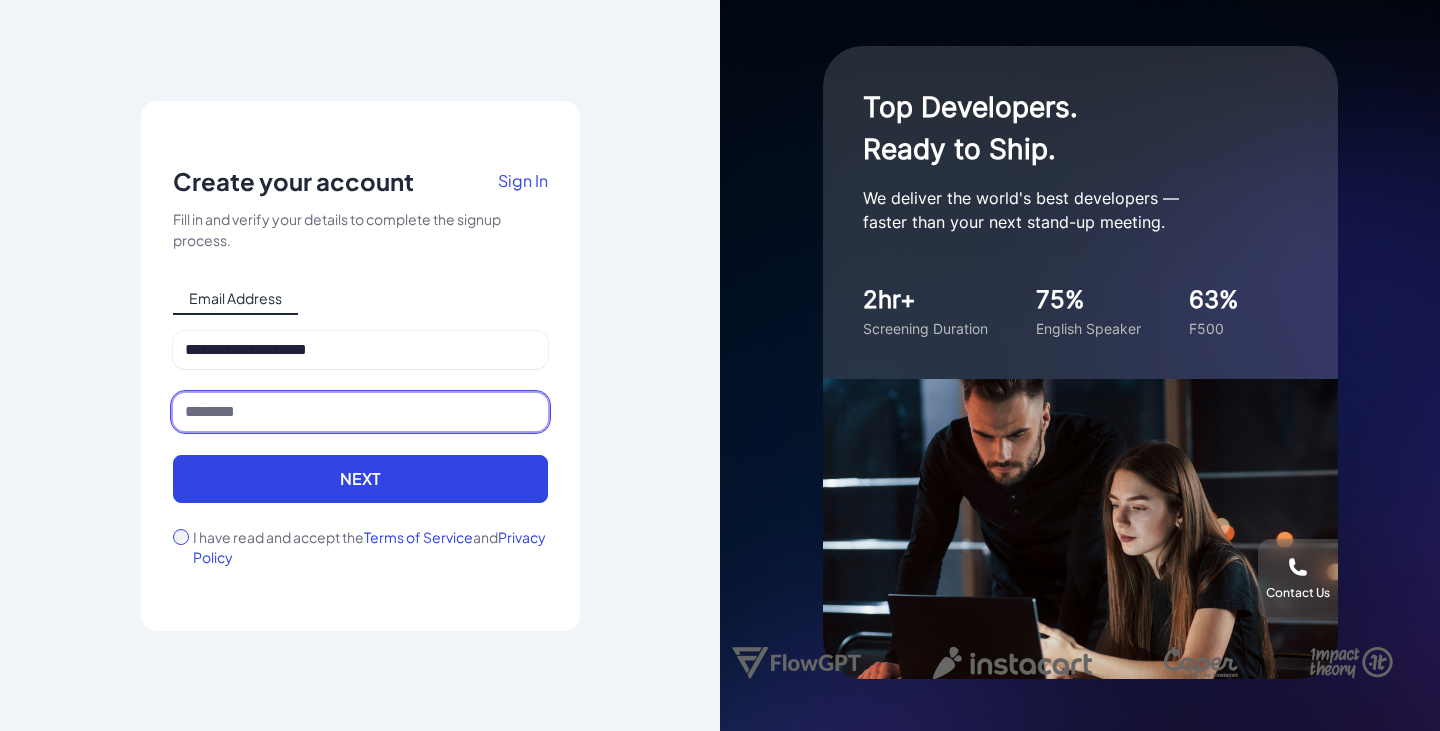 click at bounding box center (360, 412) 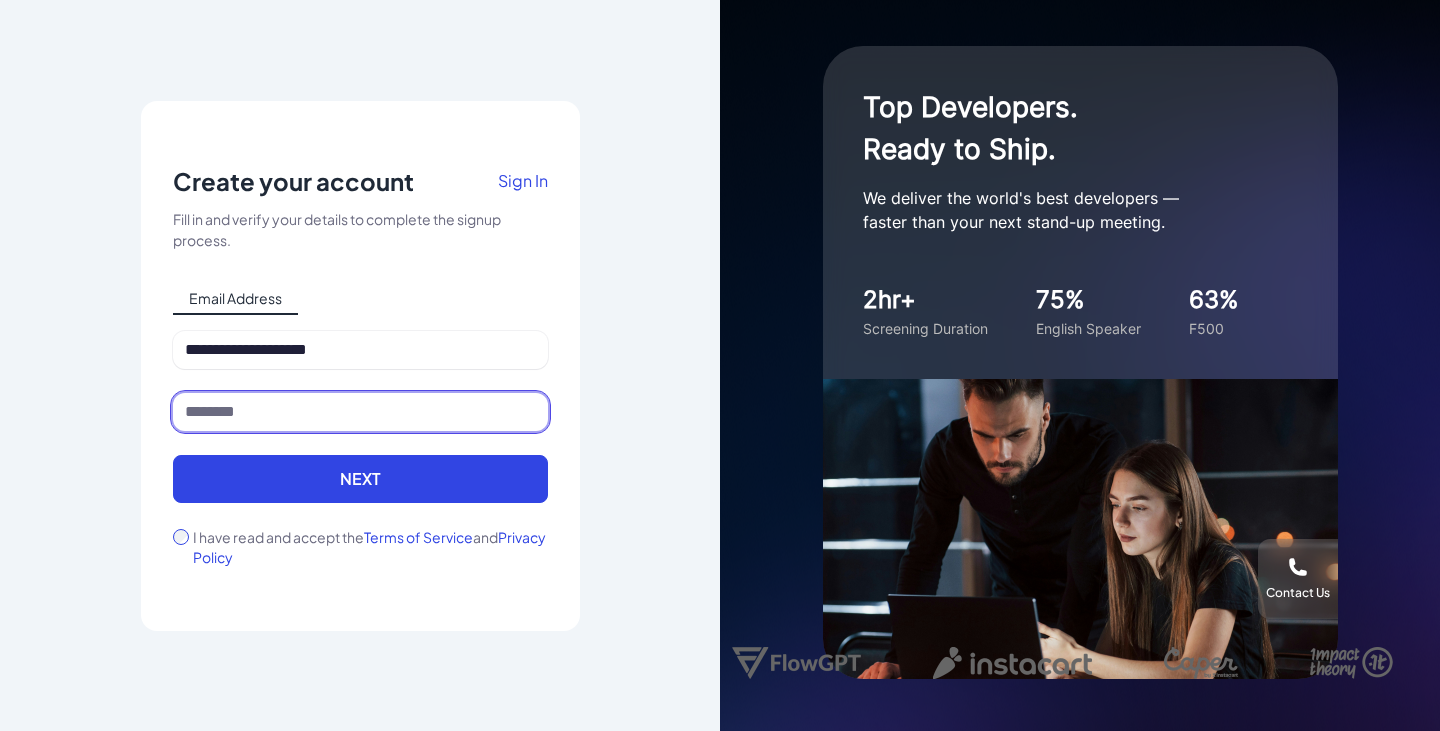 type on "*******" 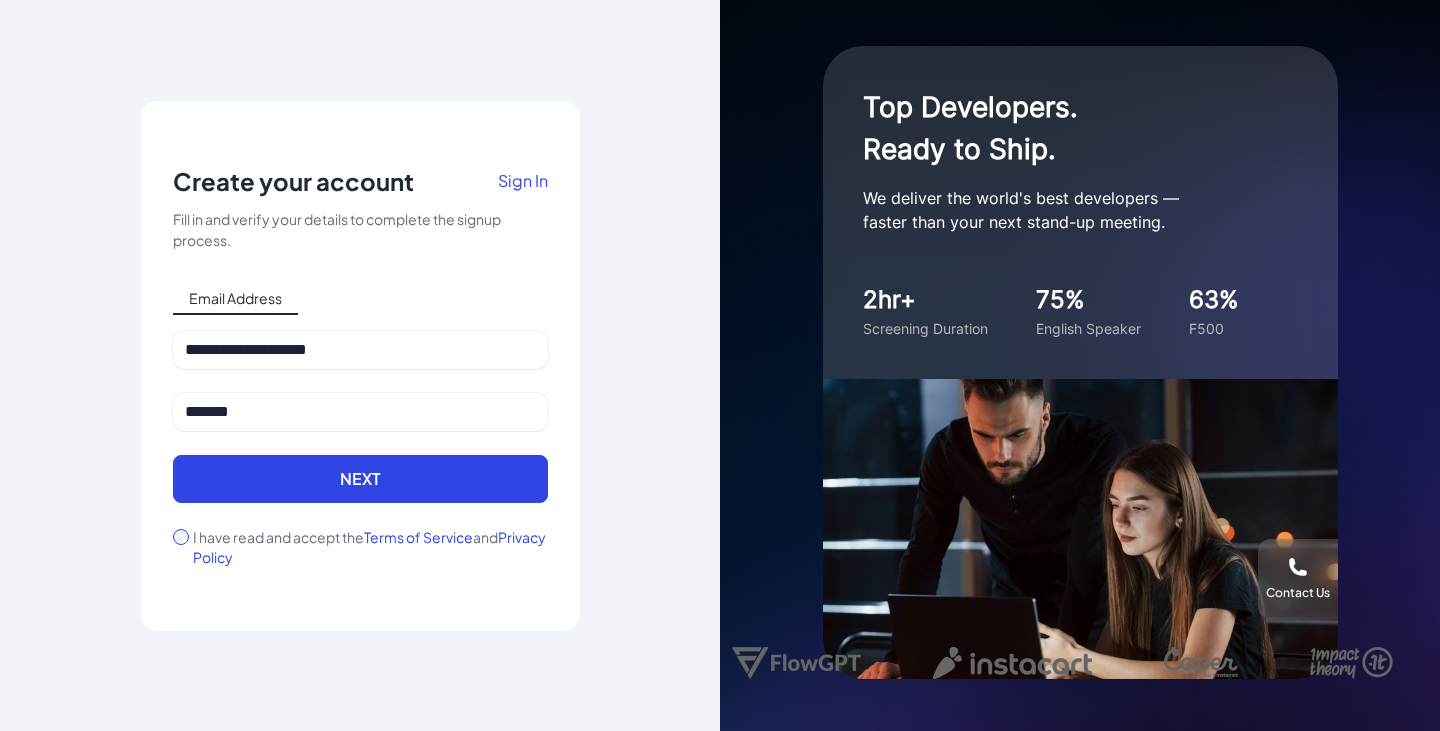 drag, startPoint x: 308, startPoint y: 483, endPoint x: 265, endPoint y: 503, distance: 47.423622 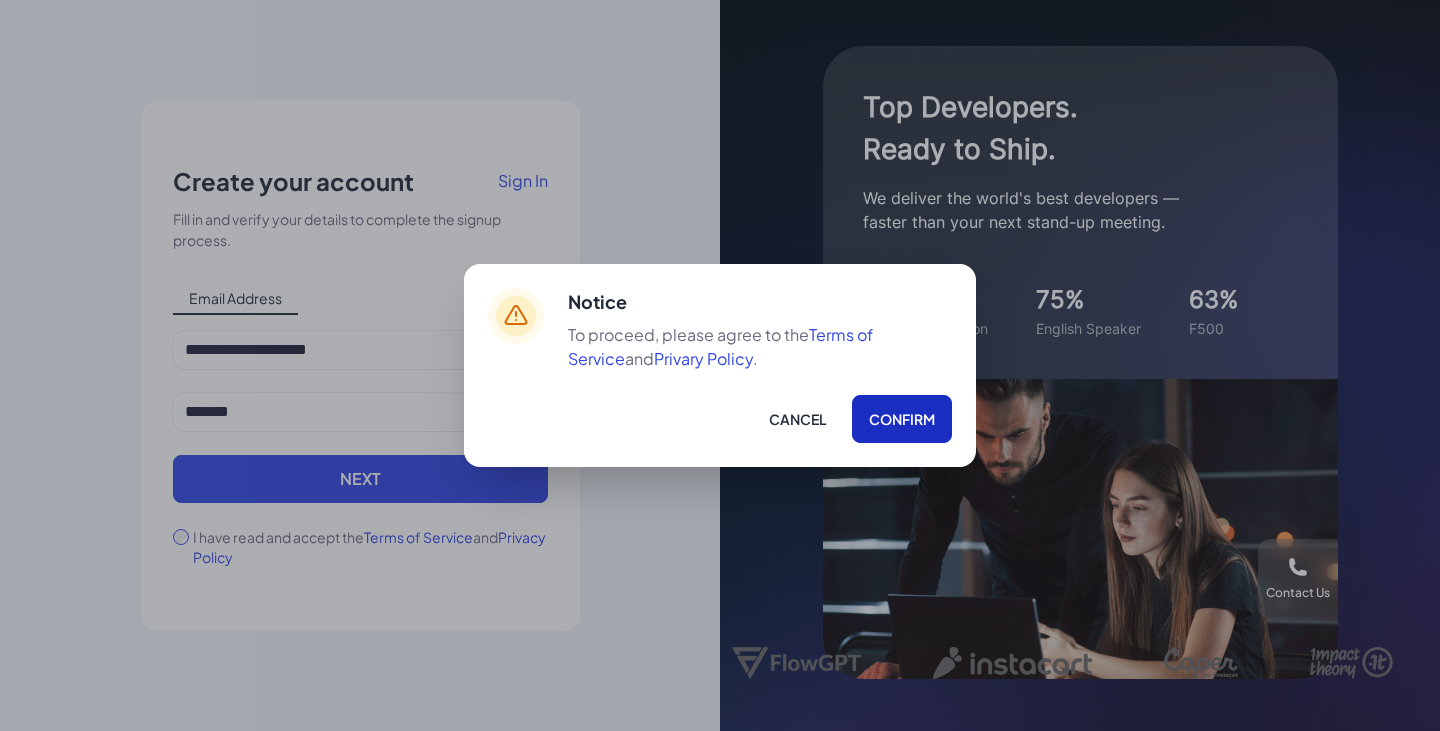 click on "Confirm" at bounding box center [902, 419] 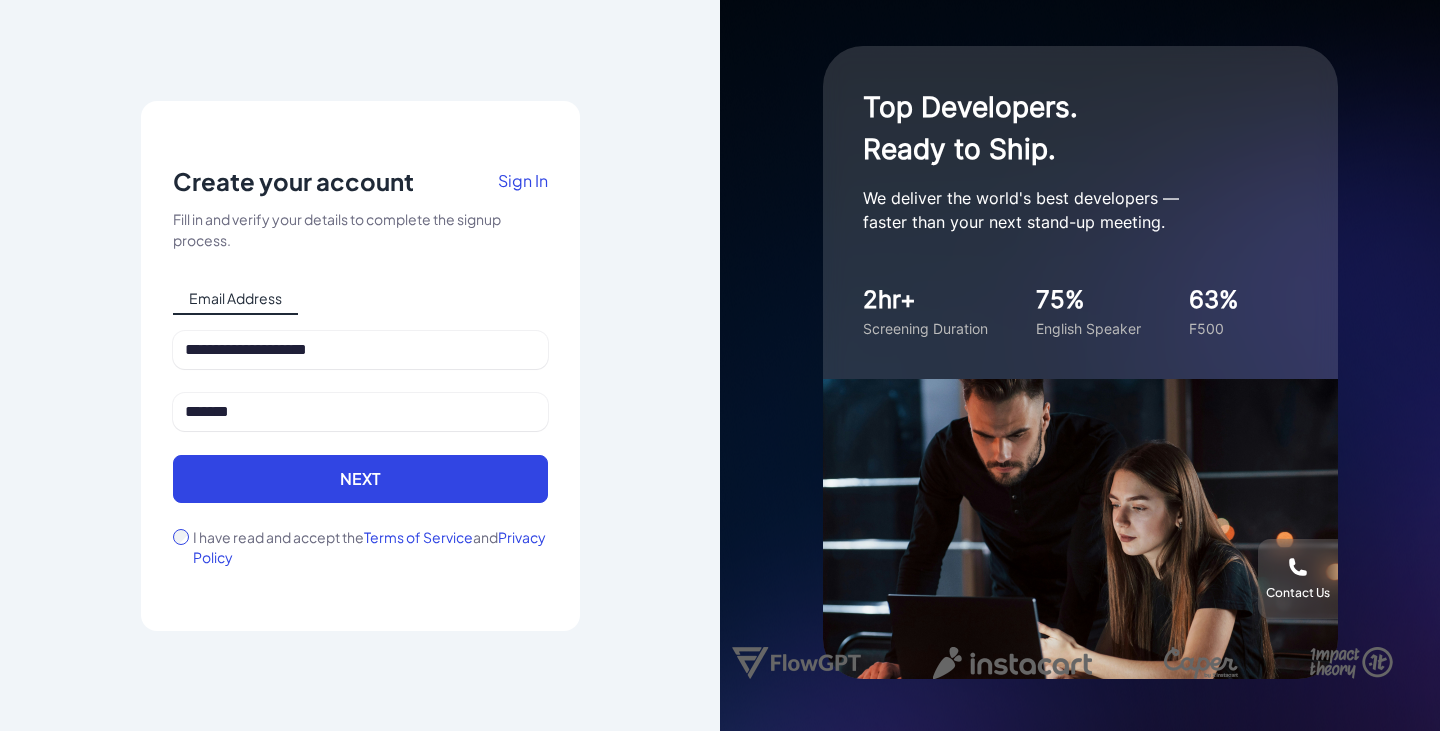 click on "Next" at bounding box center (360, 479) 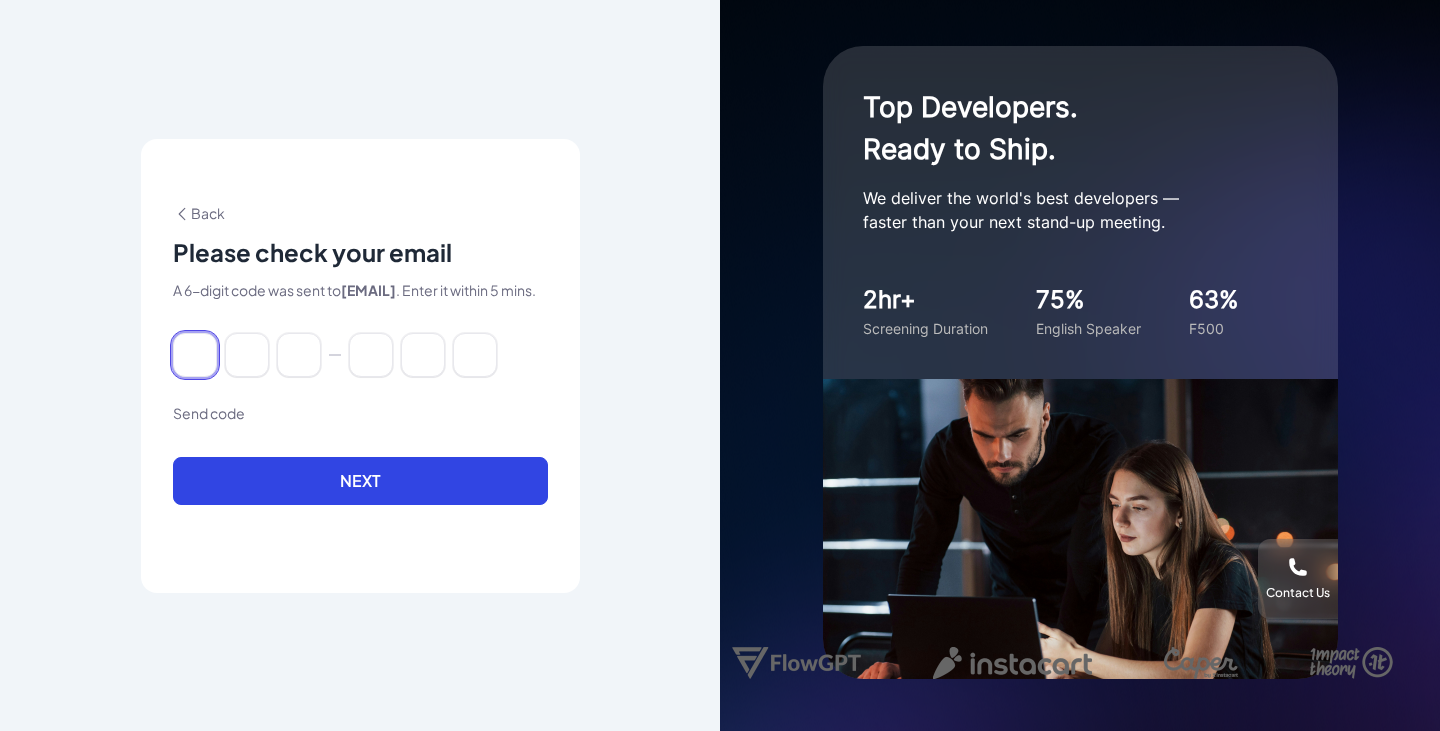 click at bounding box center (195, 355) 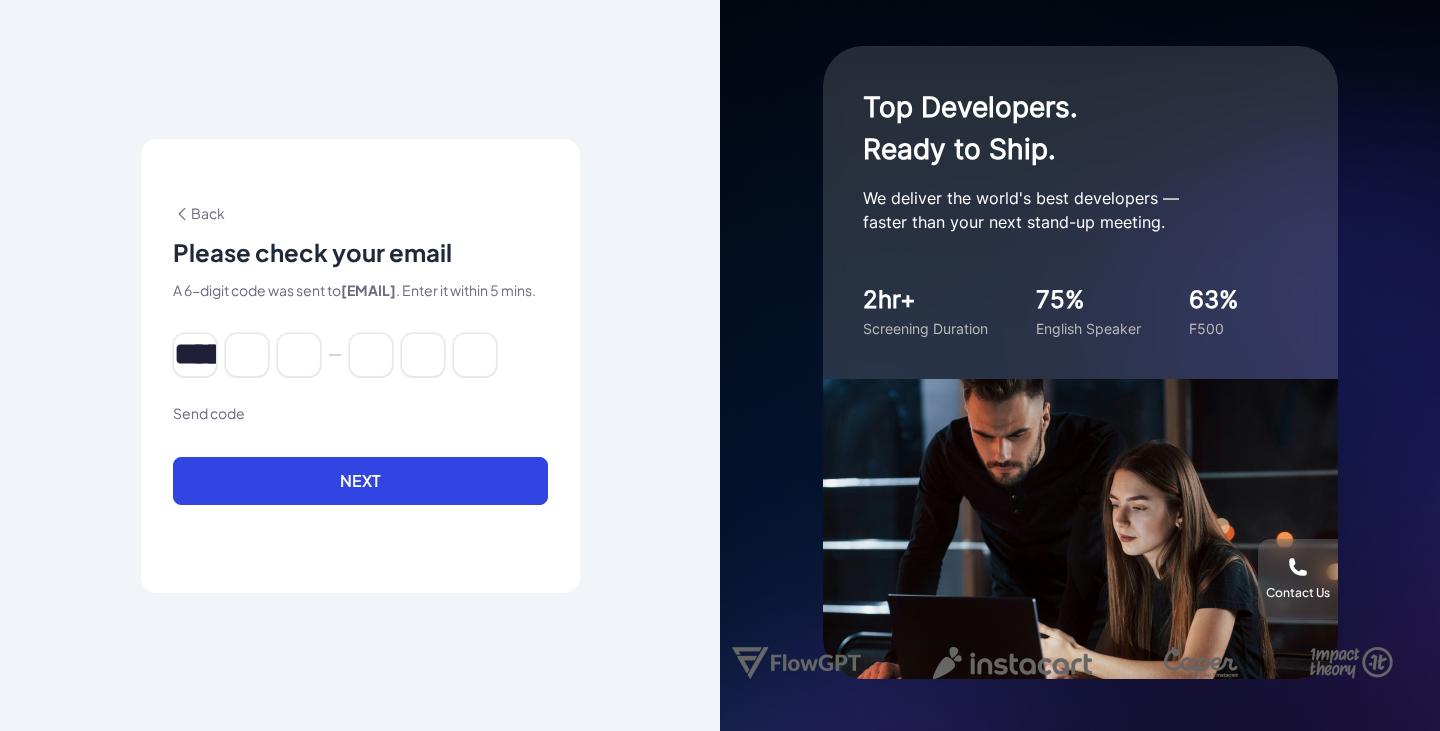 type on "*" 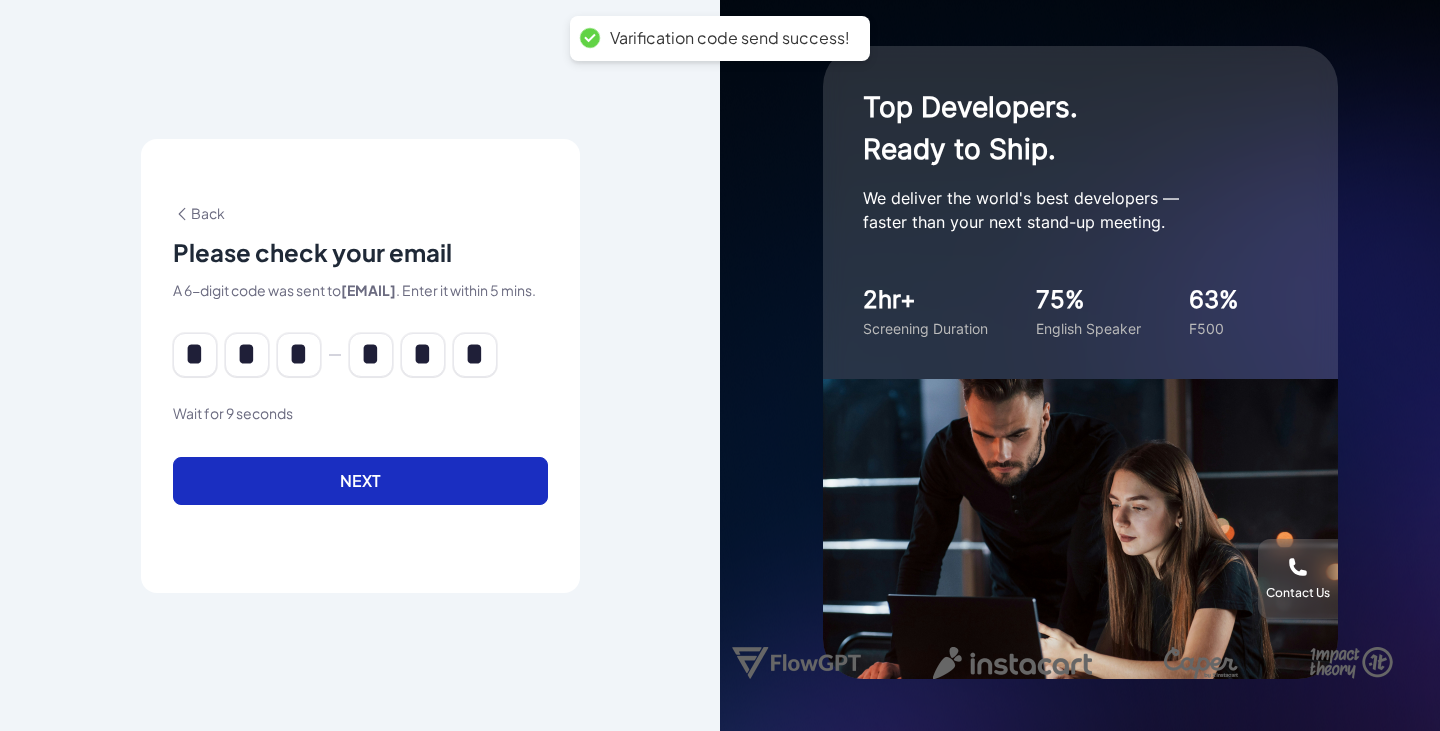 click on "Next" at bounding box center [360, 481] 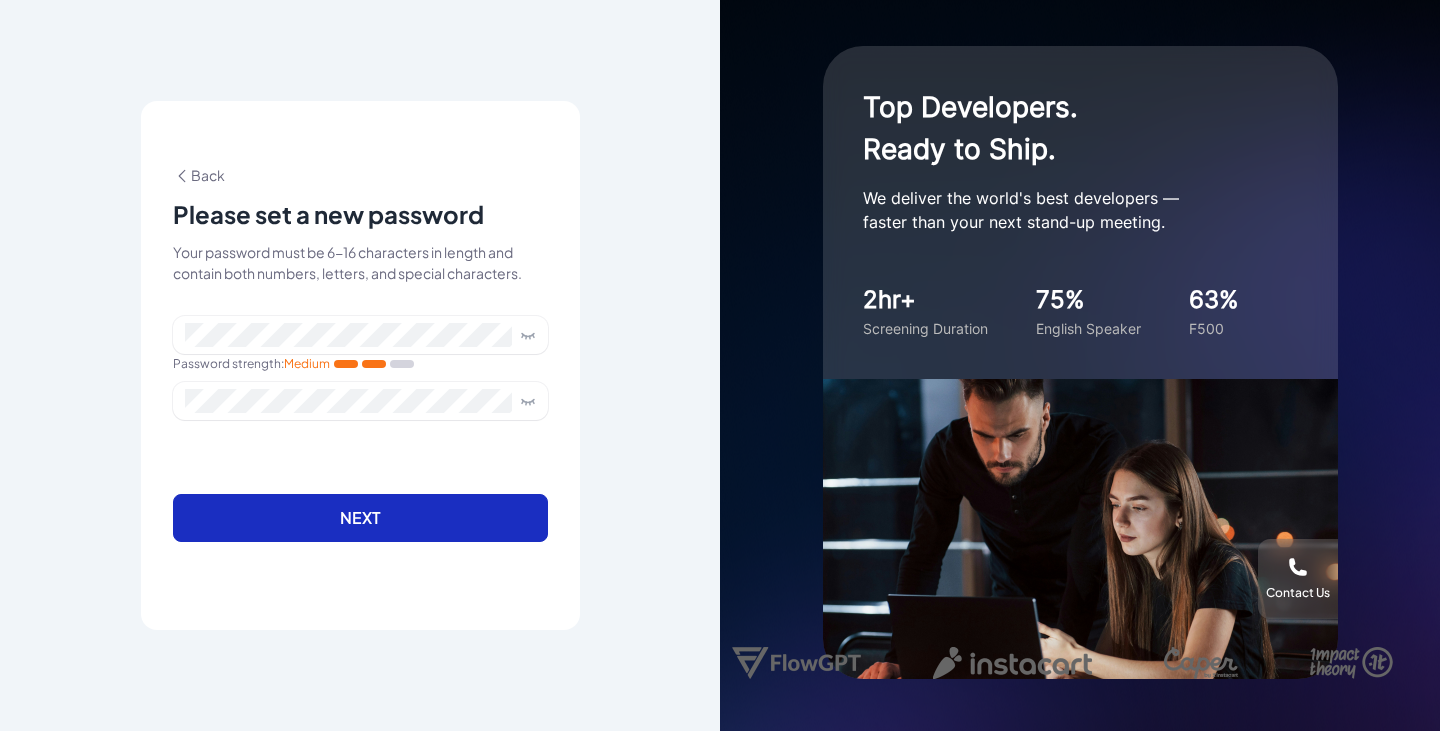 click on "Next" at bounding box center [360, 518] 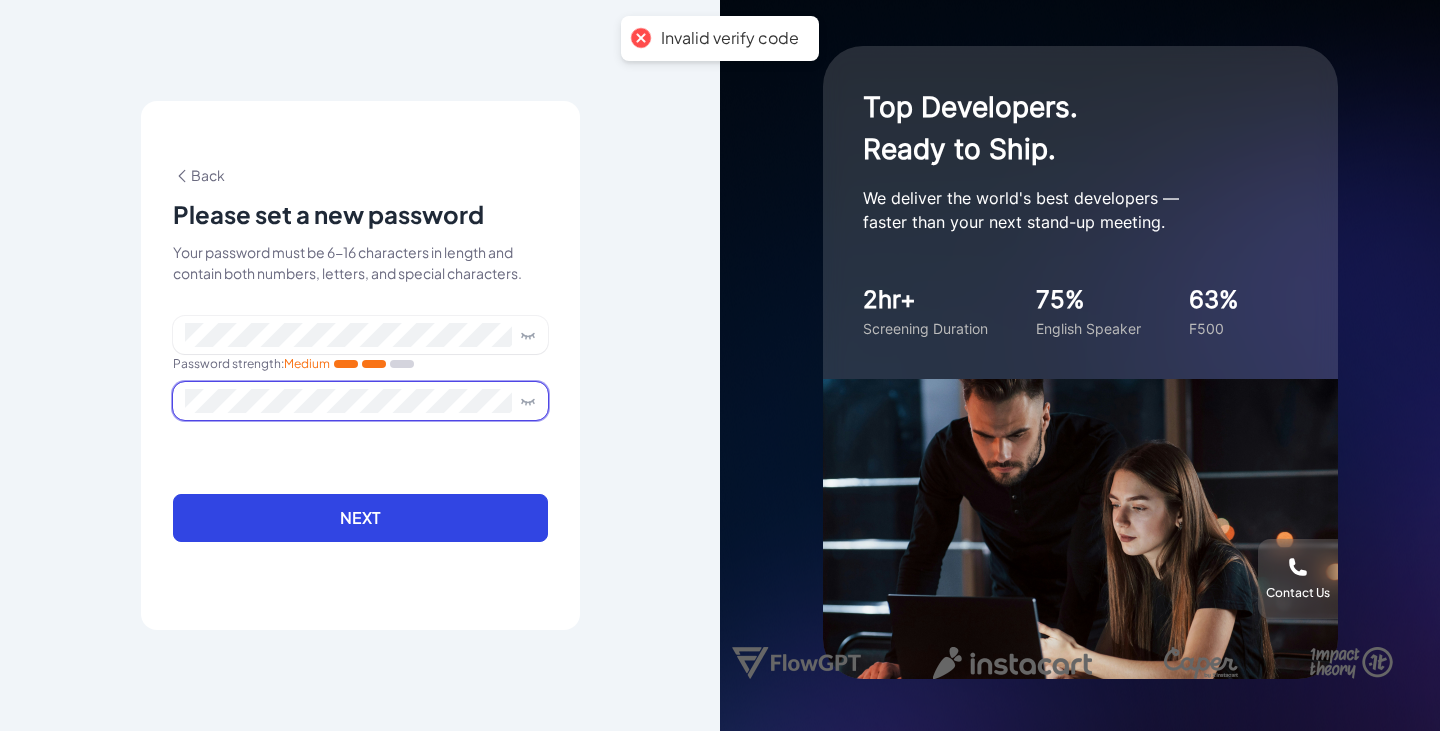 click on "**********" at bounding box center [360, 365] 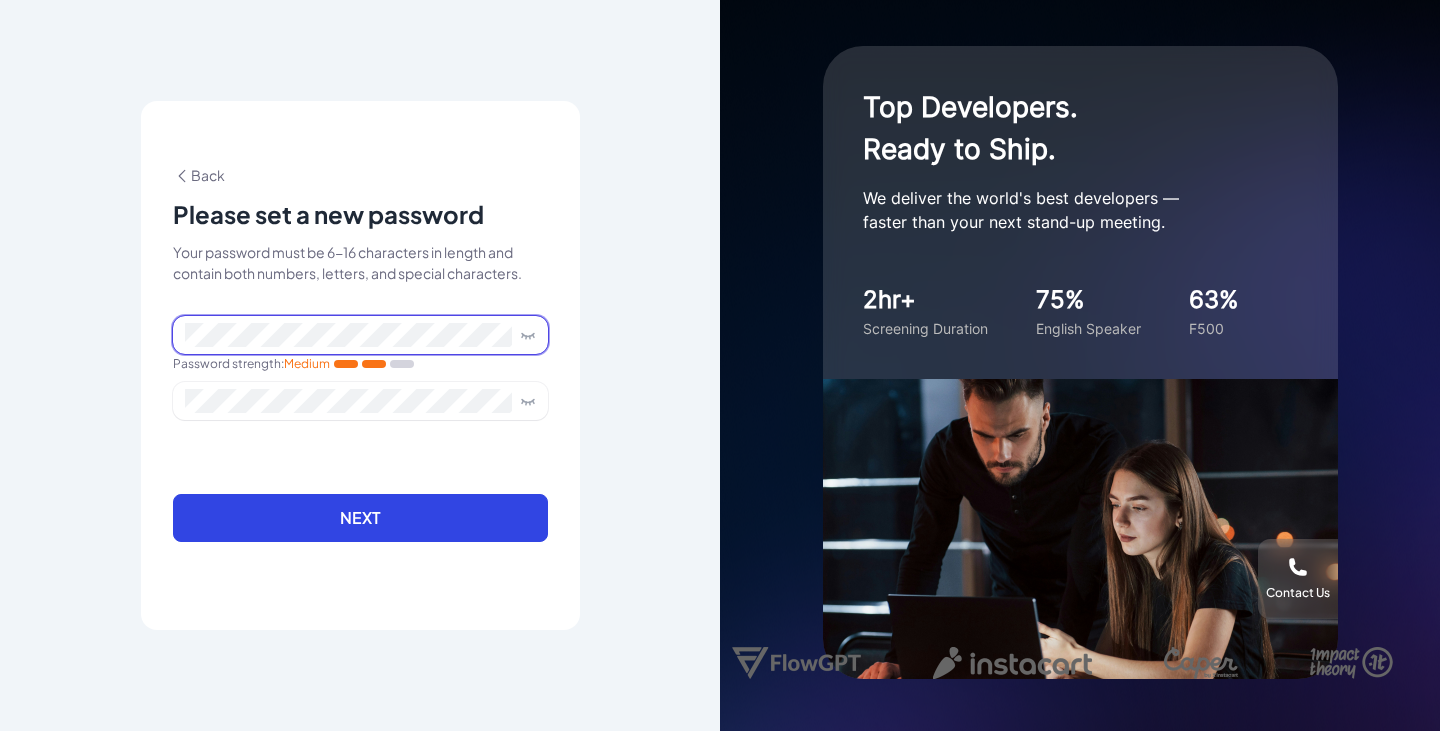 click on "**********" at bounding box center [360, 365] 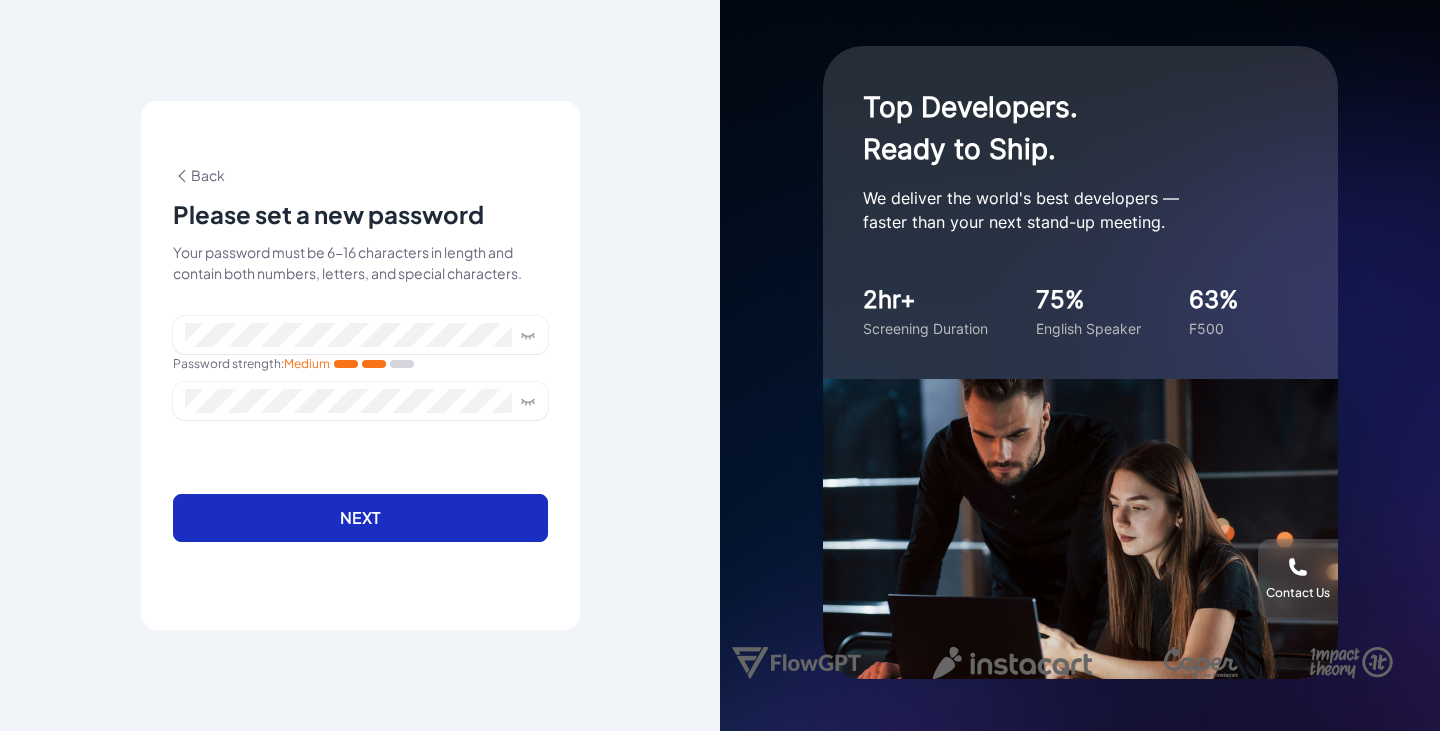 click on "Next" at bounding box center (360, 518) 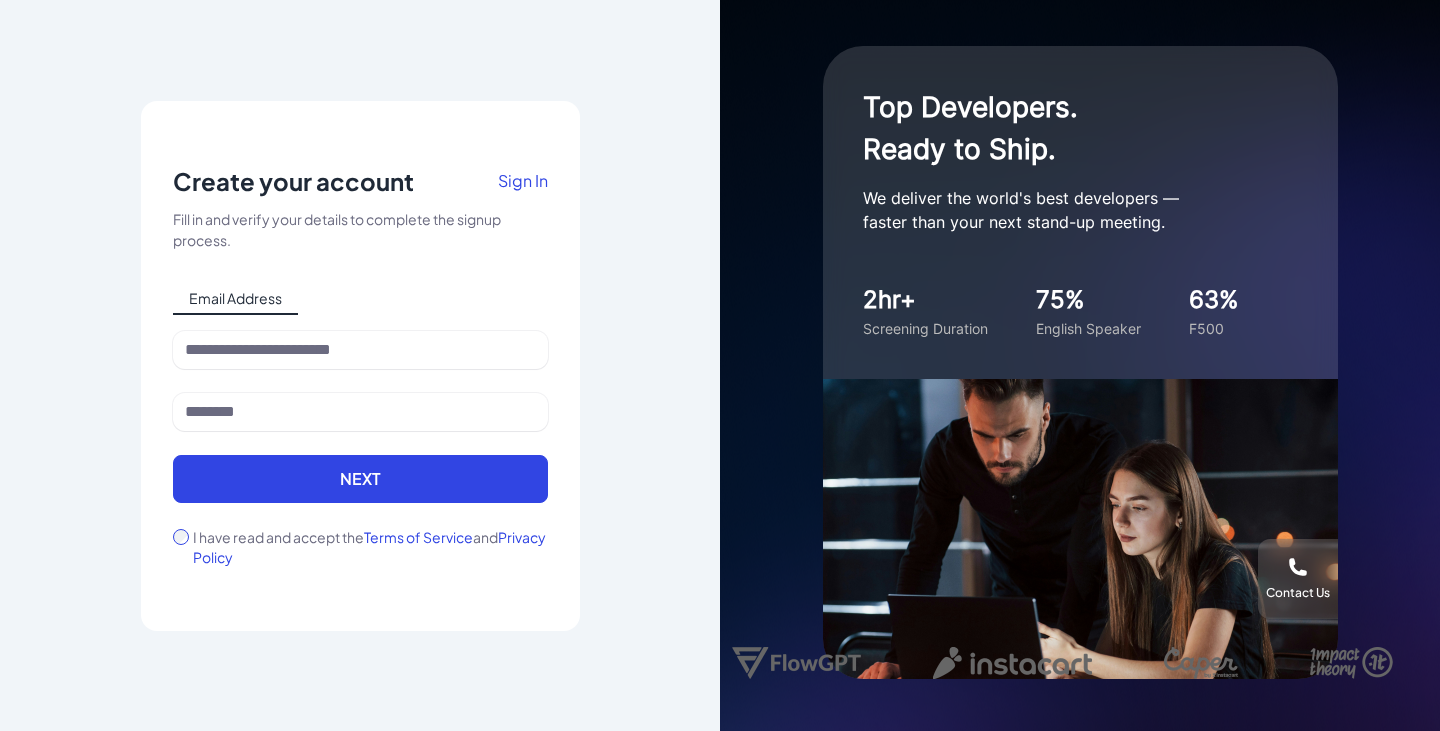 scroll, scrollTop: 0, scrollLeft: 0, axis: both 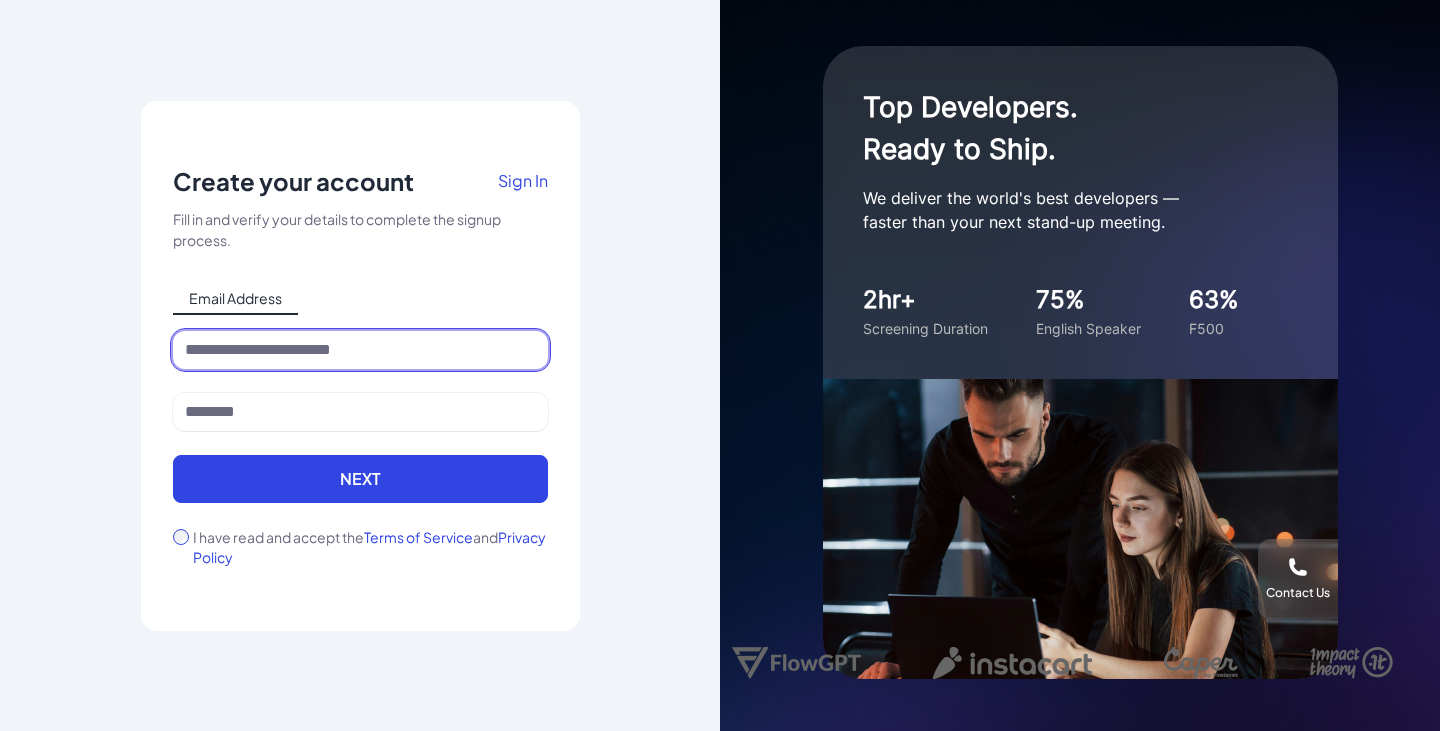 click at bounding box center (360, 350) 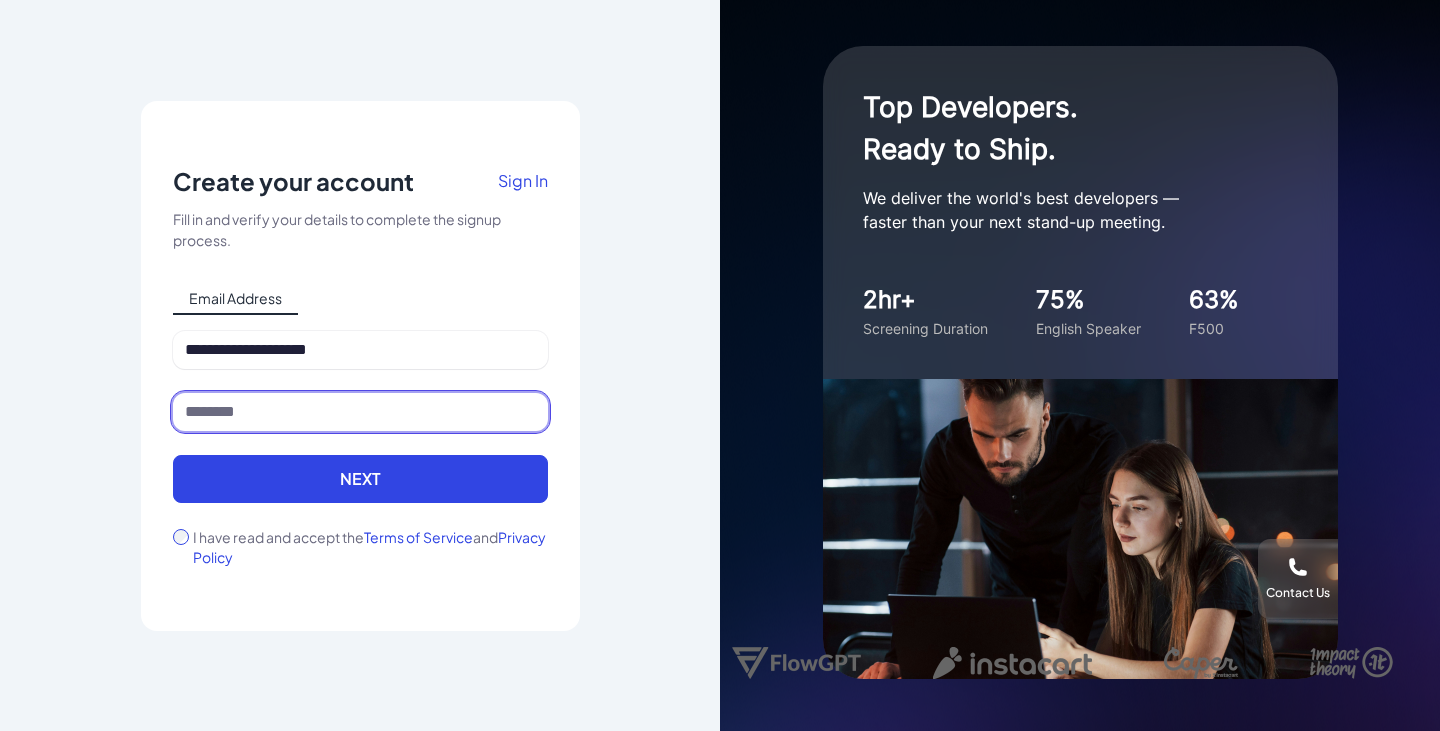 click at bounding box center (360, 412) 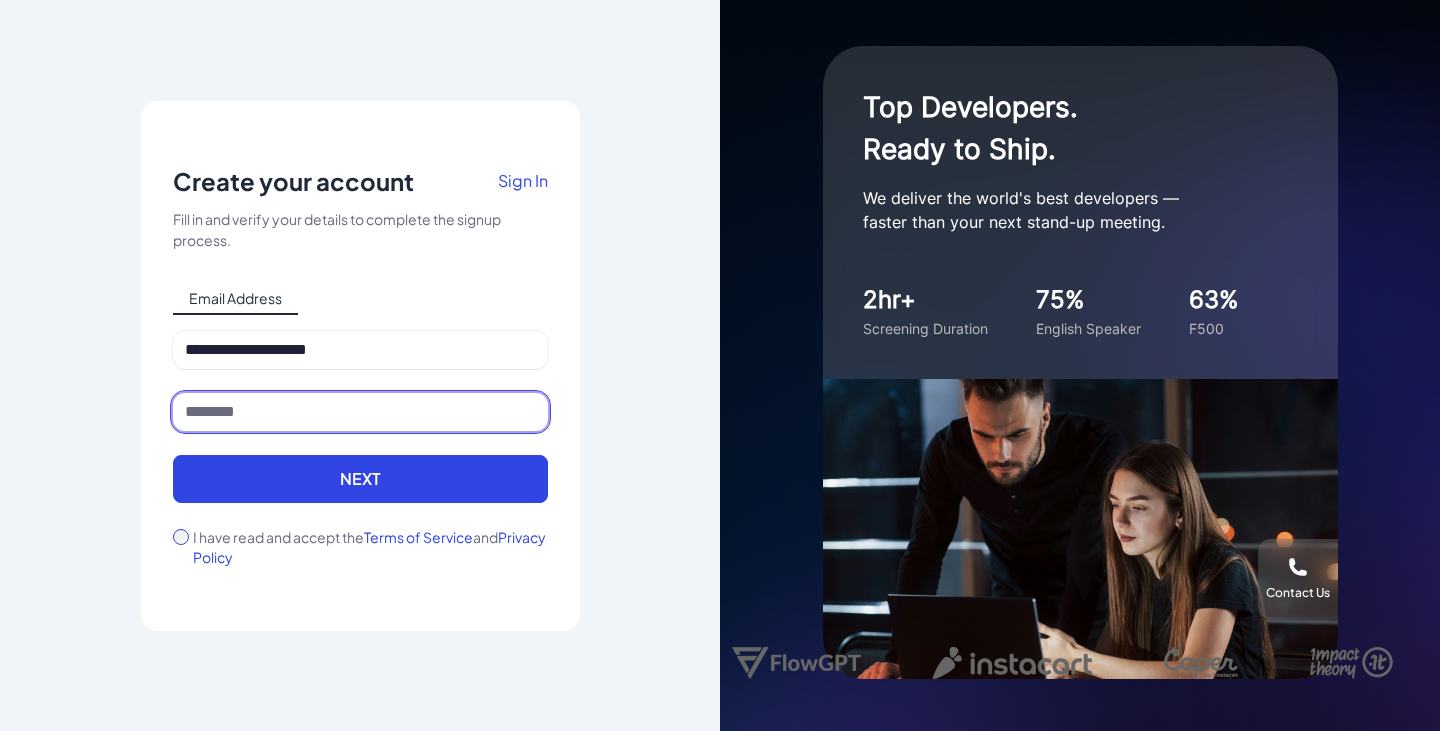 type on "*******" 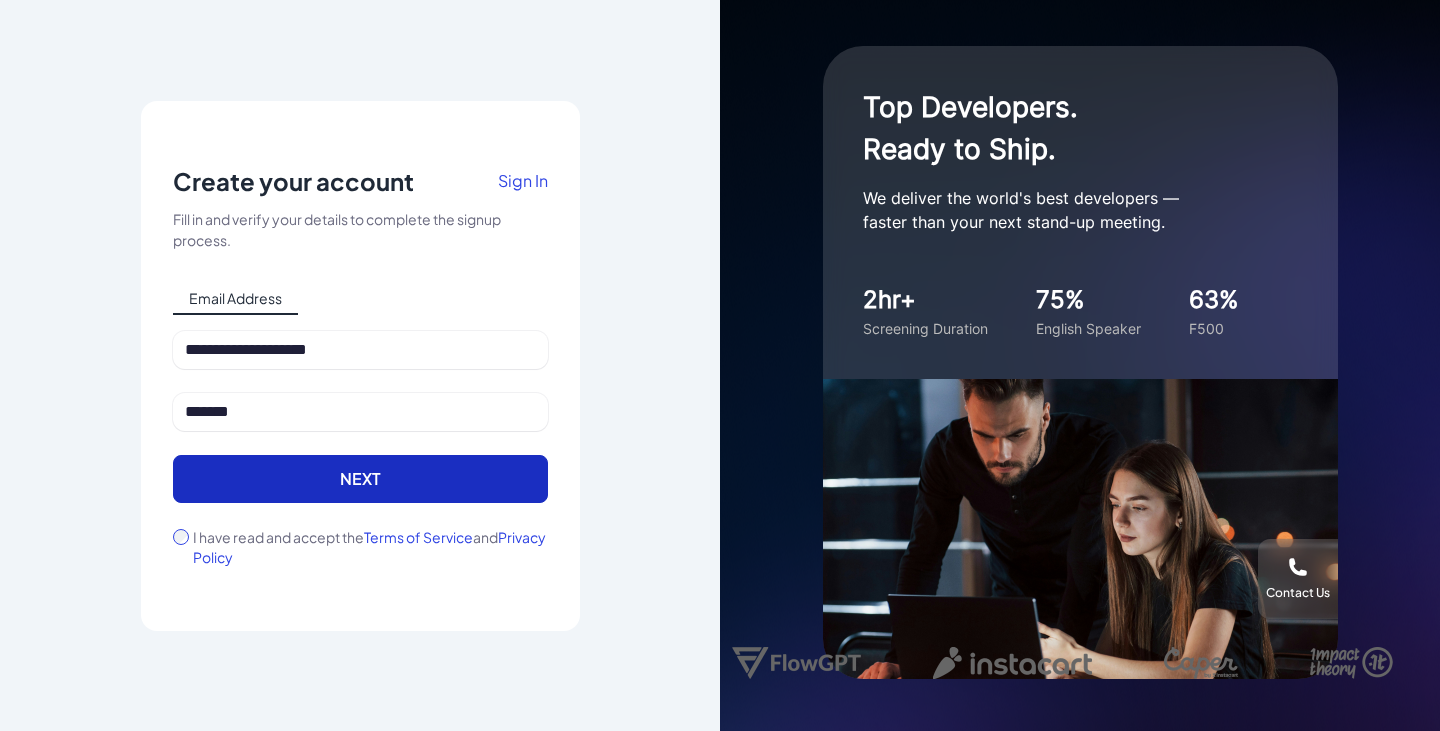 click on "Next" at bounding box center [360, 479] 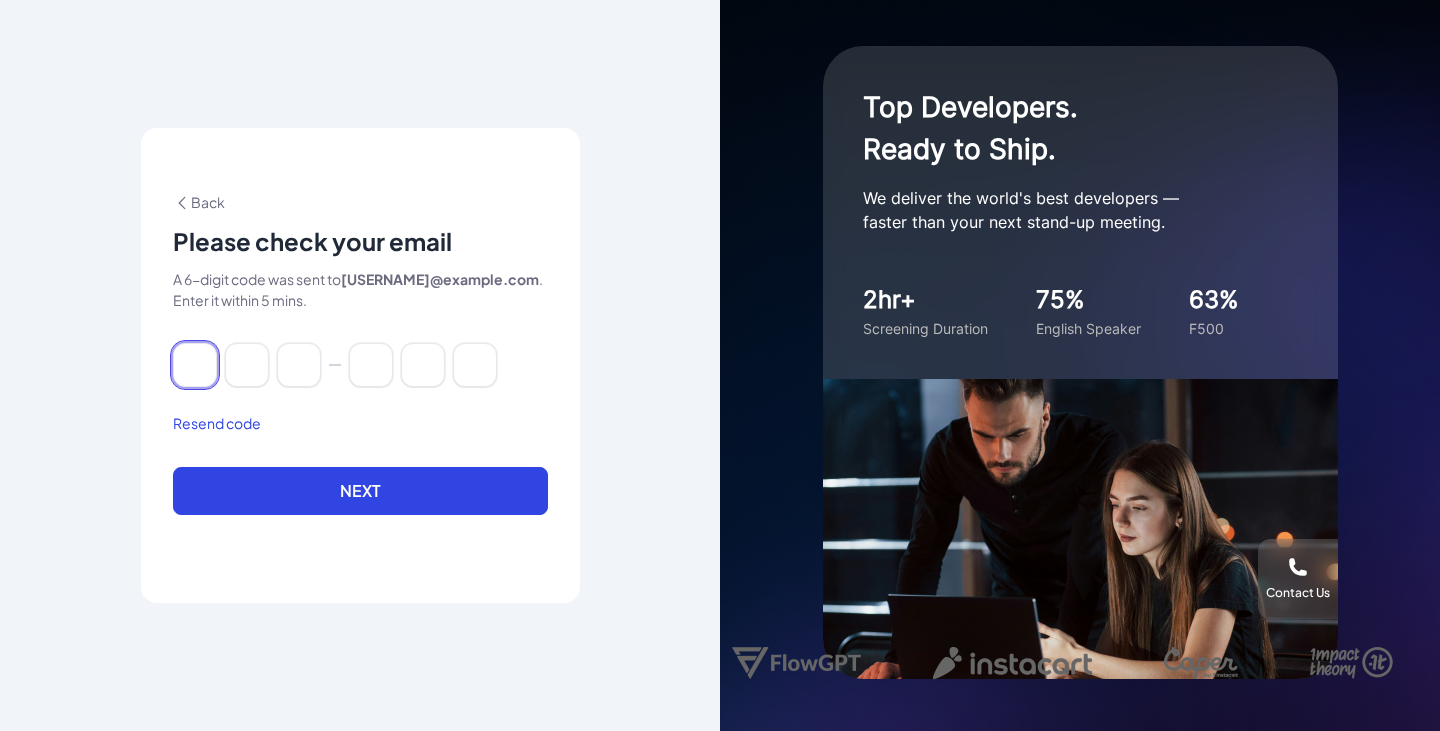 click at bounding box center (195, 365) 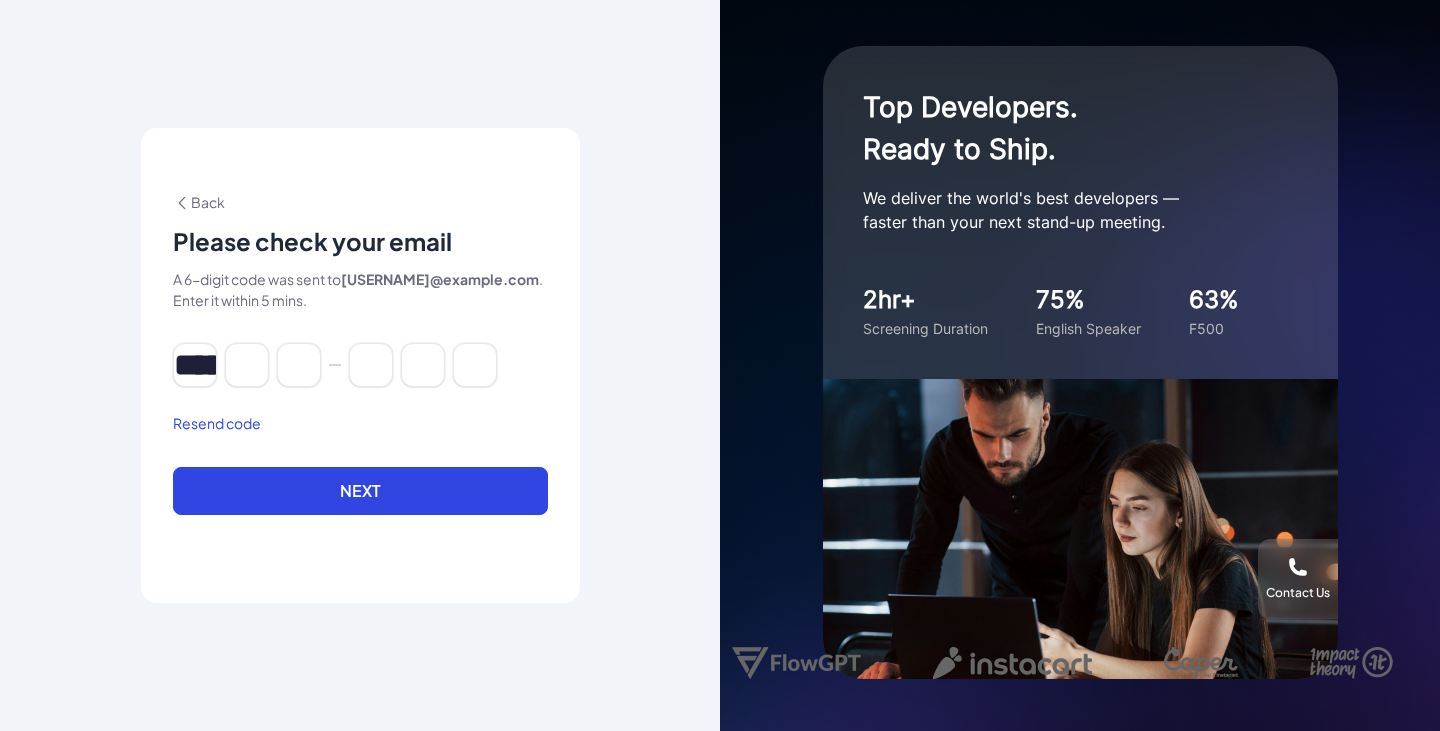 type on "*" 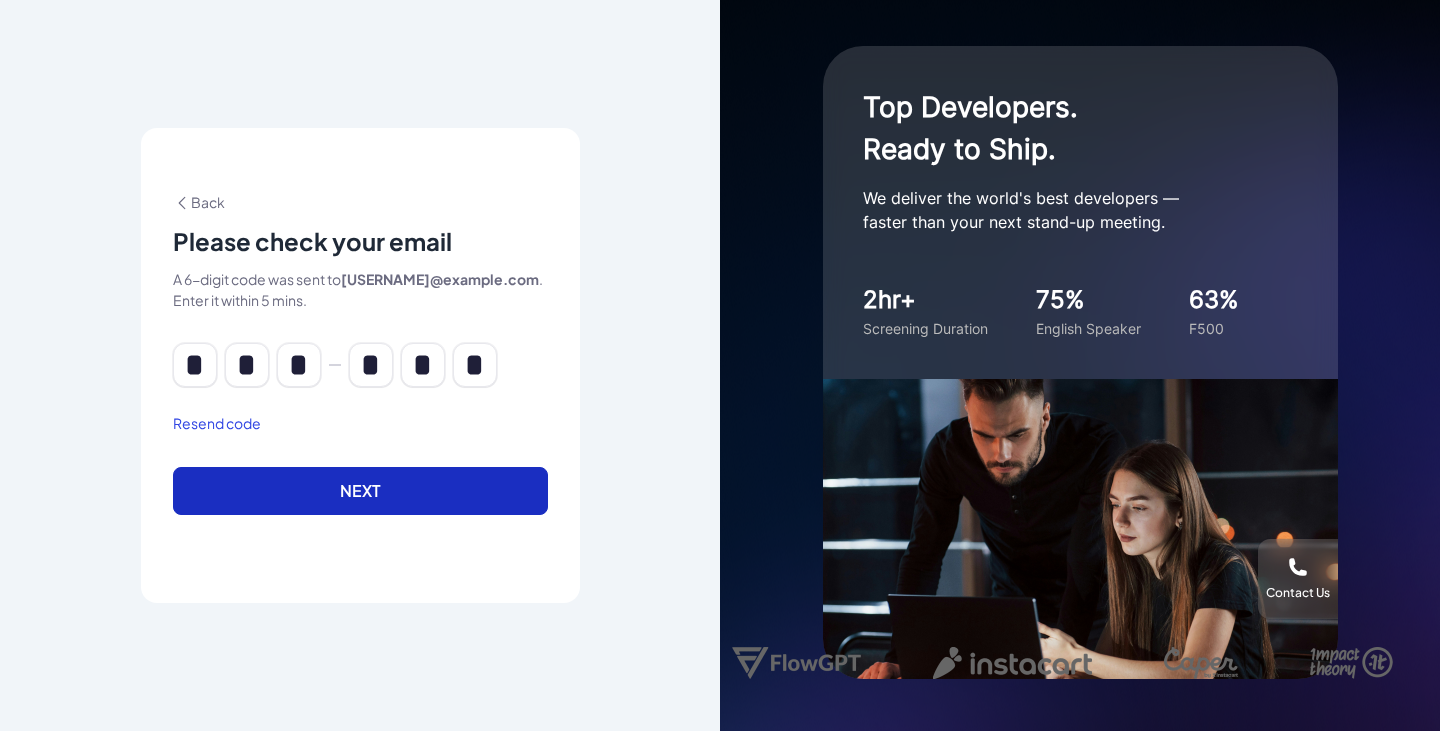 click on "Next" at bounding box center (360, 491) 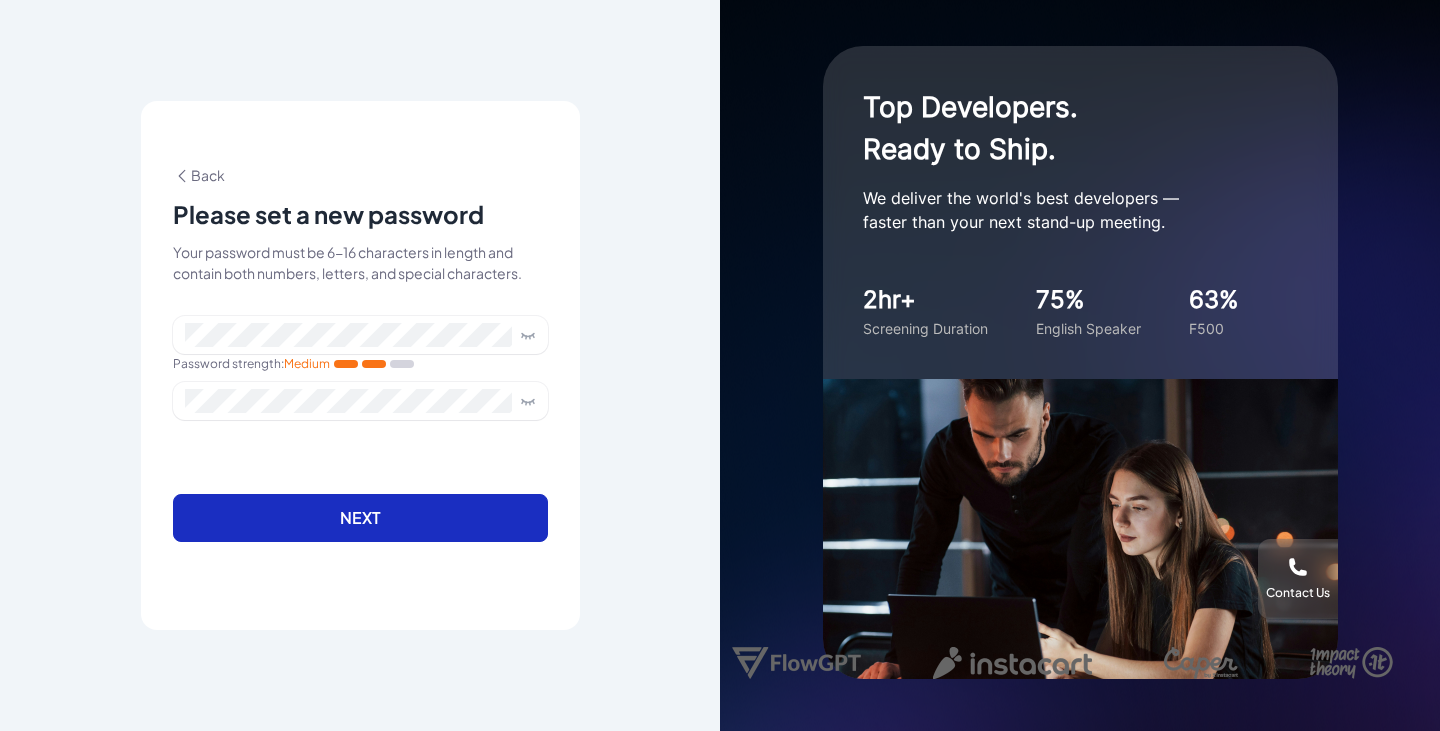 click on "Next" at bounding box center (360, 518) 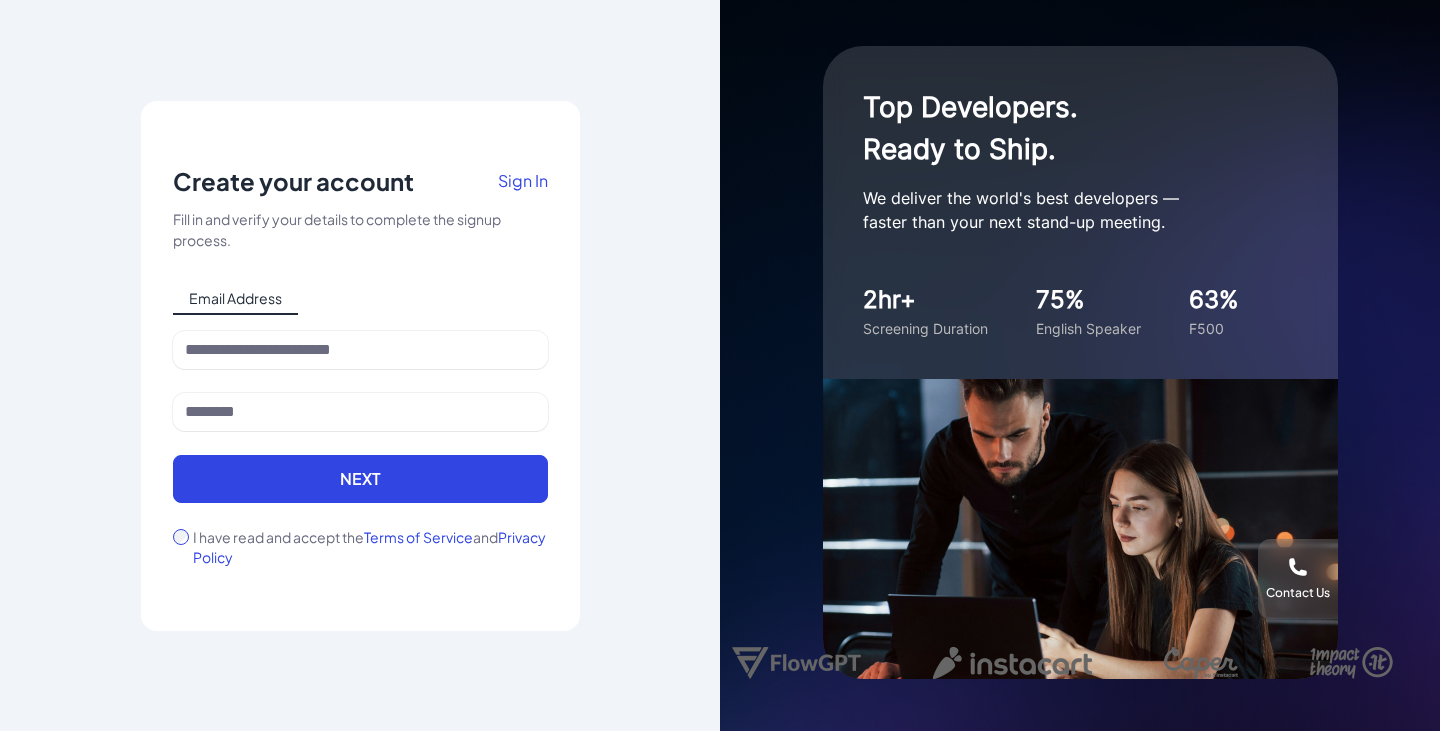 scroll, scrollTop: 0, scrollLeft: 0, axis: both 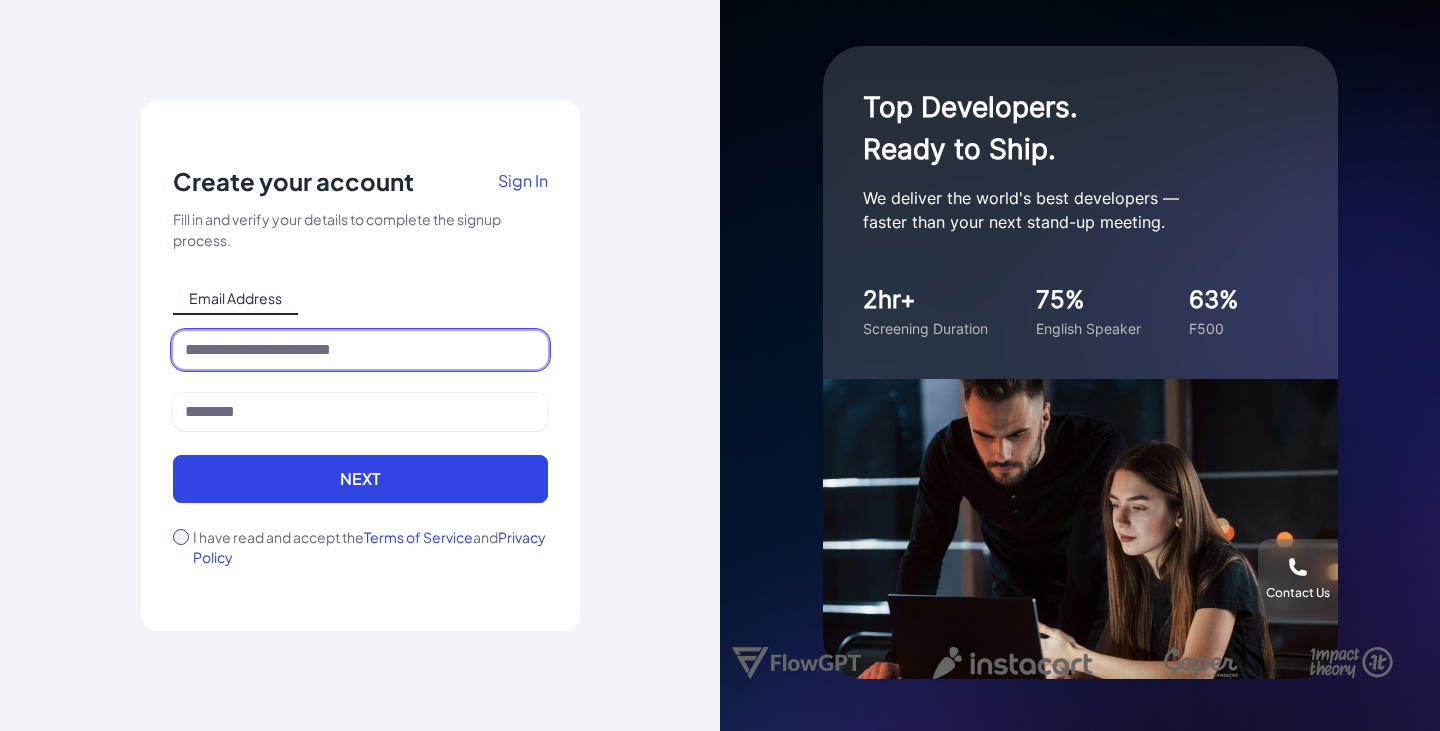 click at bounding box center [360, 350] 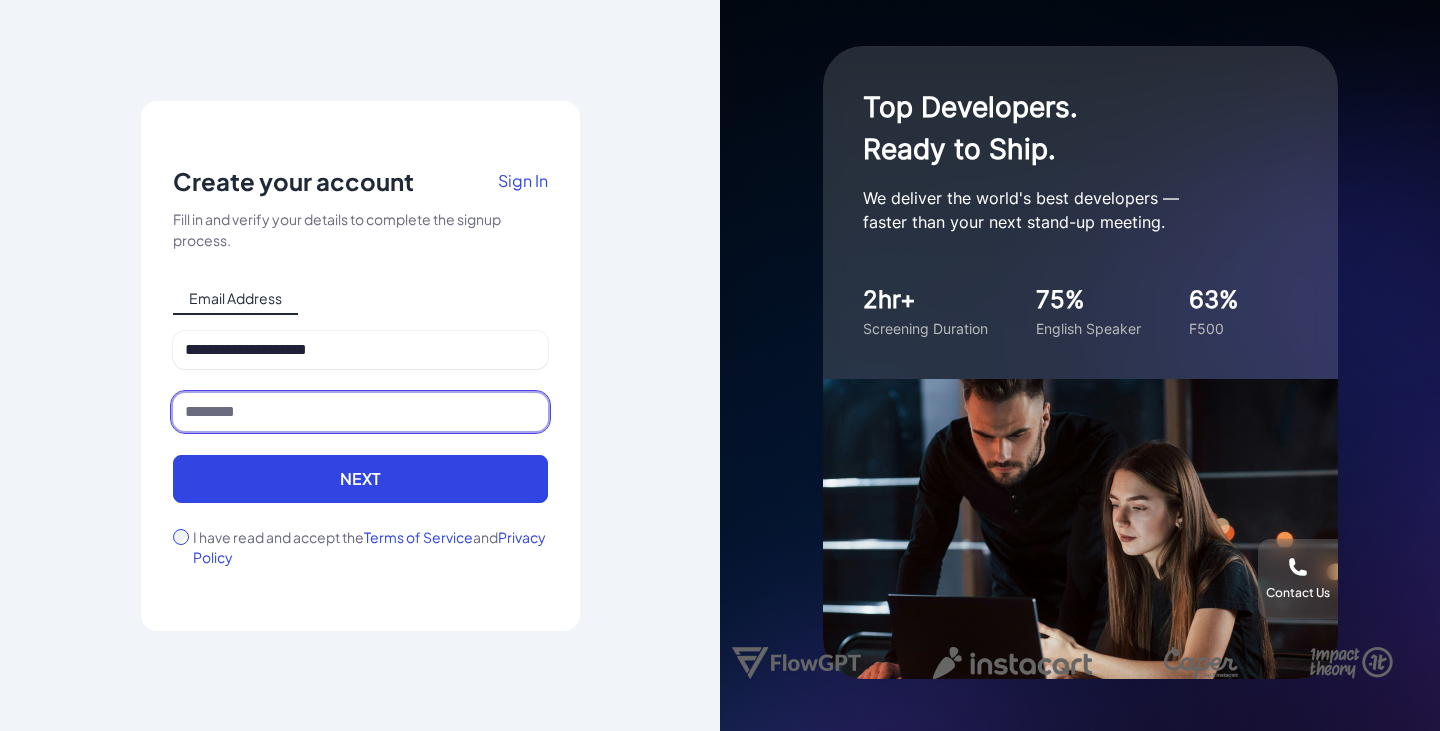 click at bounding box center (360, 412) 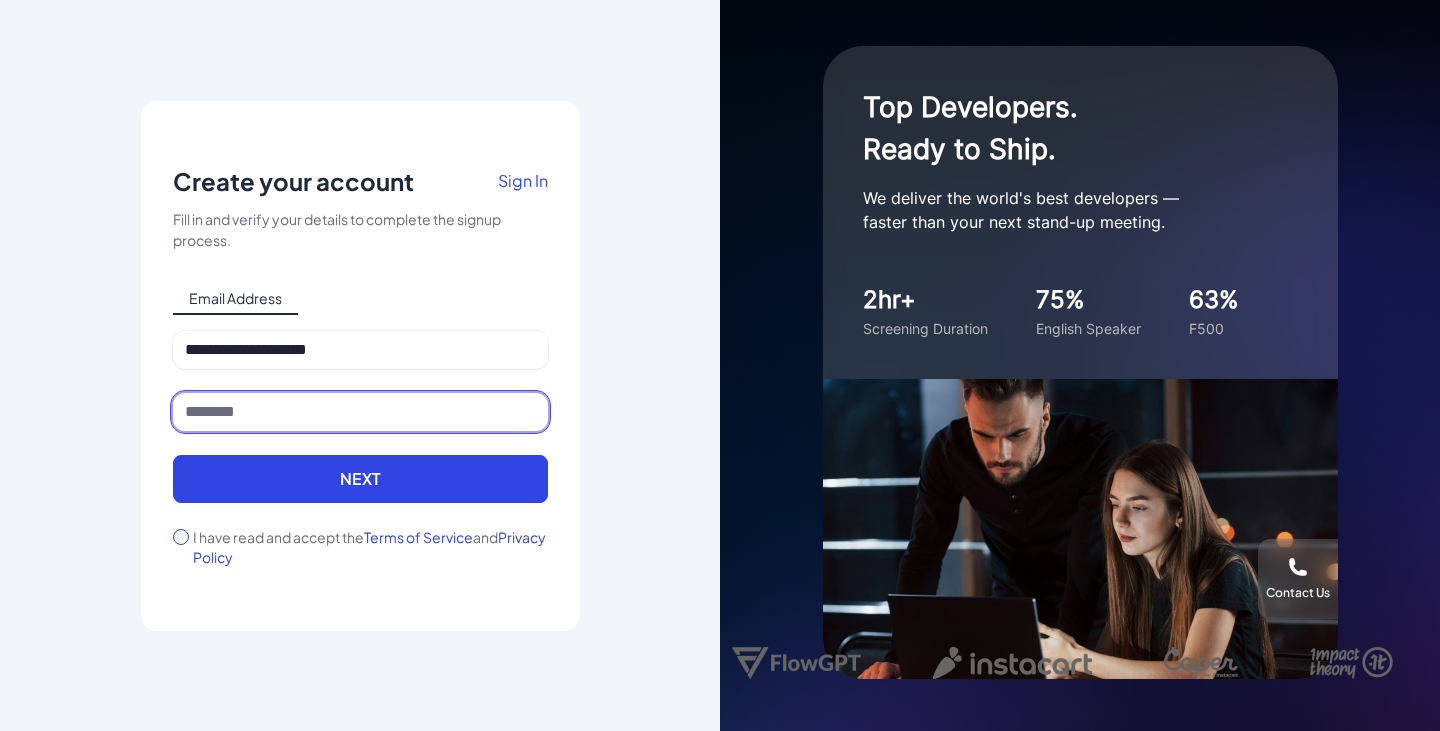 type on "*******" 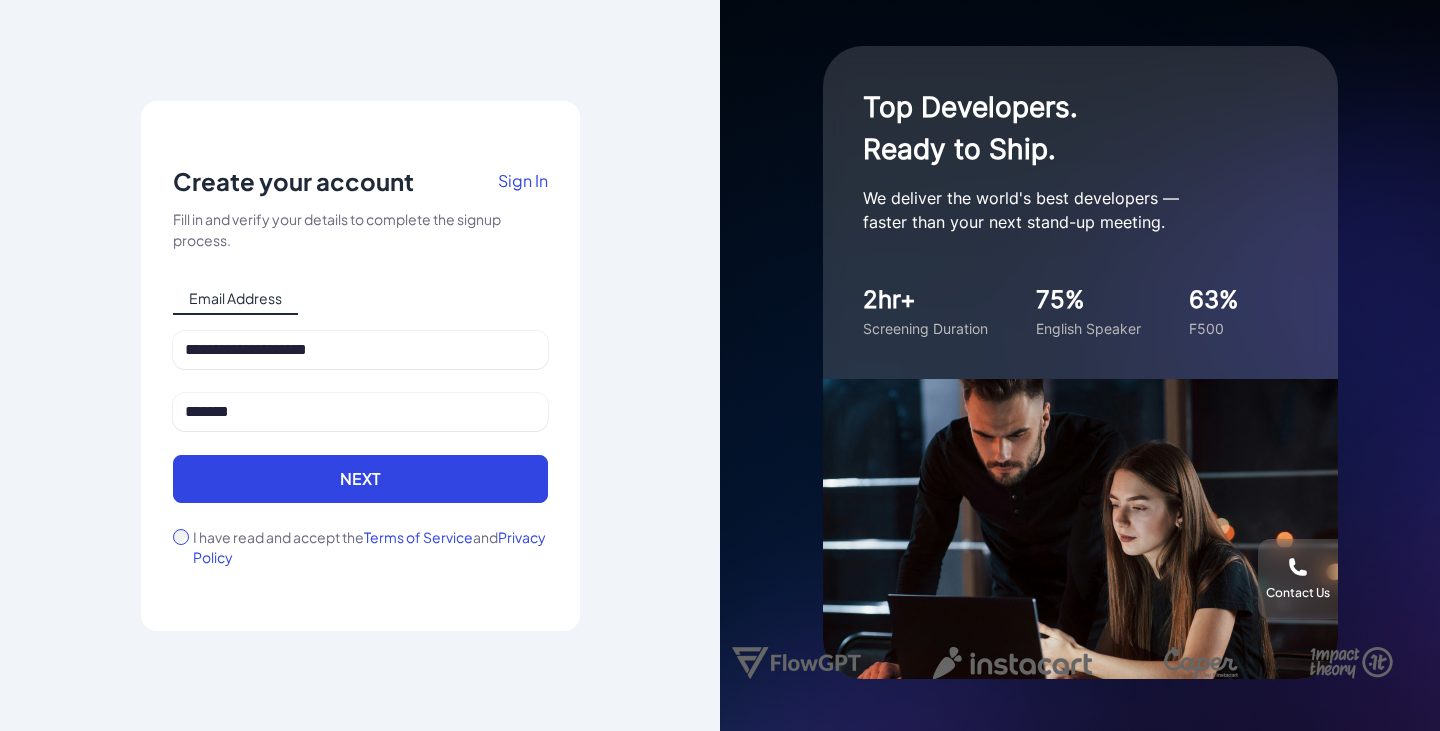 click on "**********" at bounding box center [360, 449] 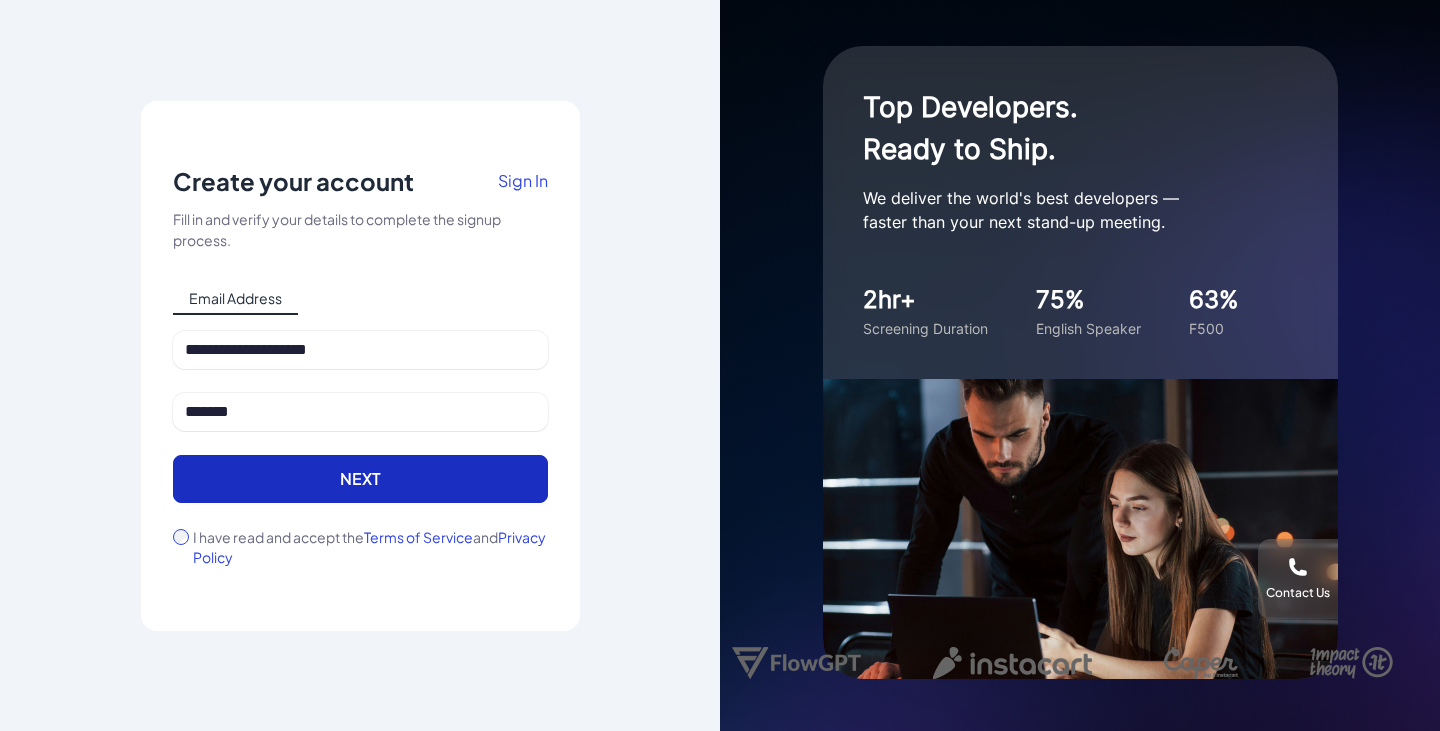 click on "Next" at bounding box center (360, 479) 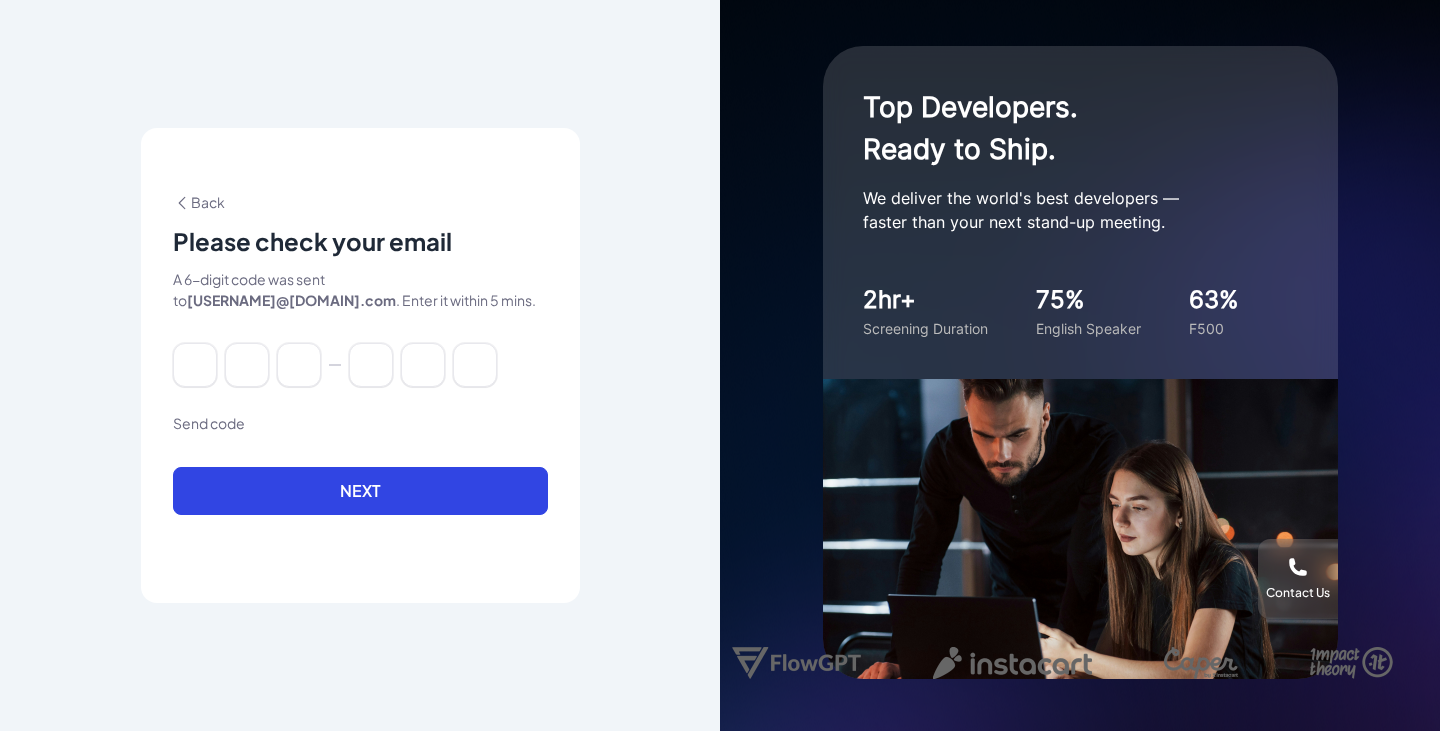 click on "Next" at bounding box center [360, 491] 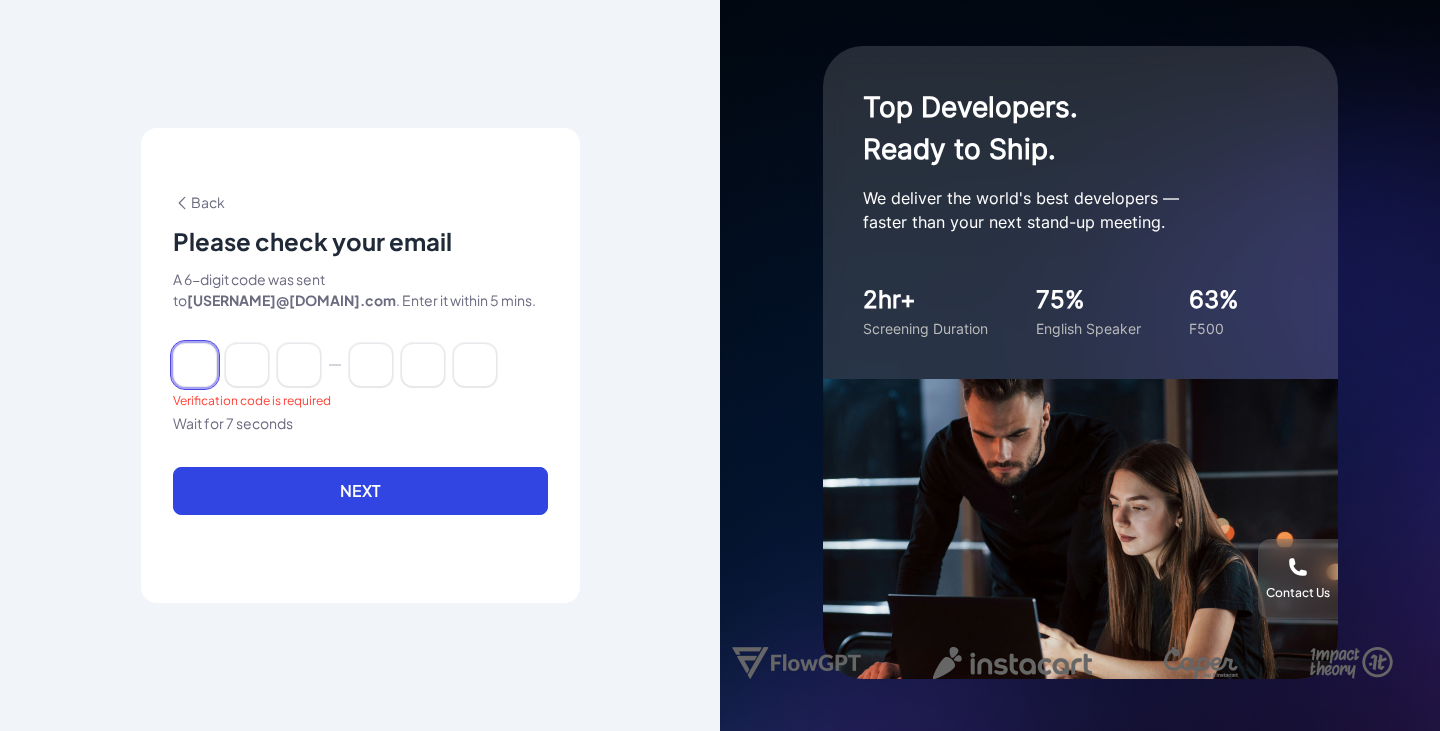click at bounding box center [195, 365] 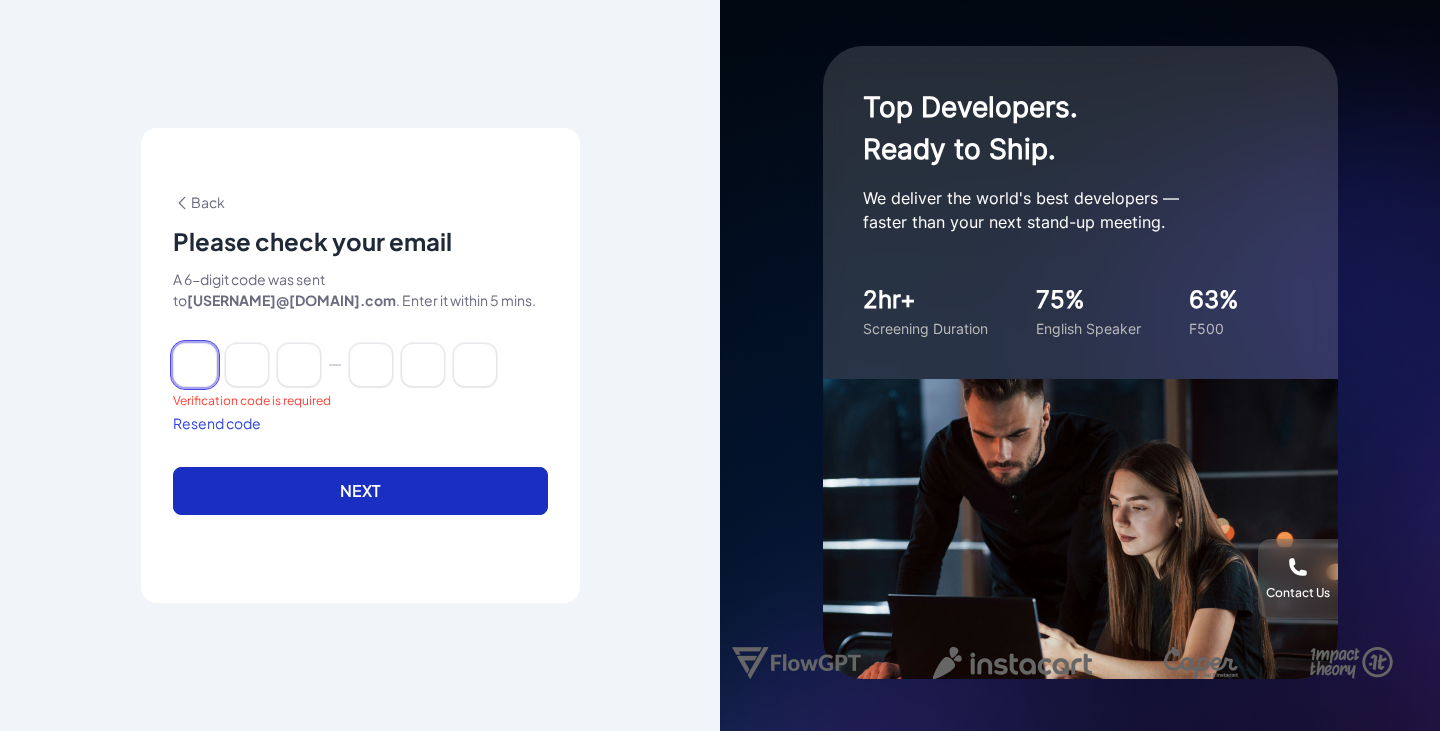 paste on "******" 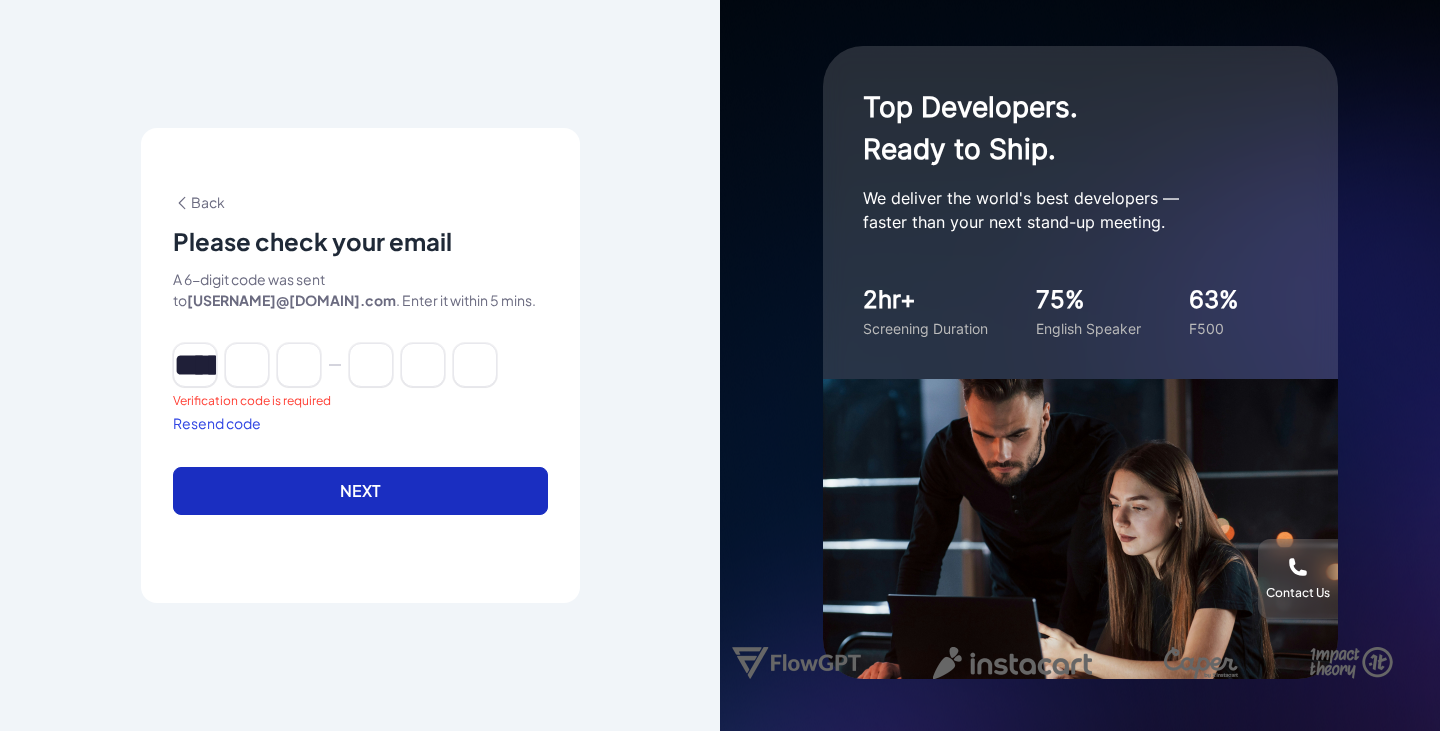 type on "*" 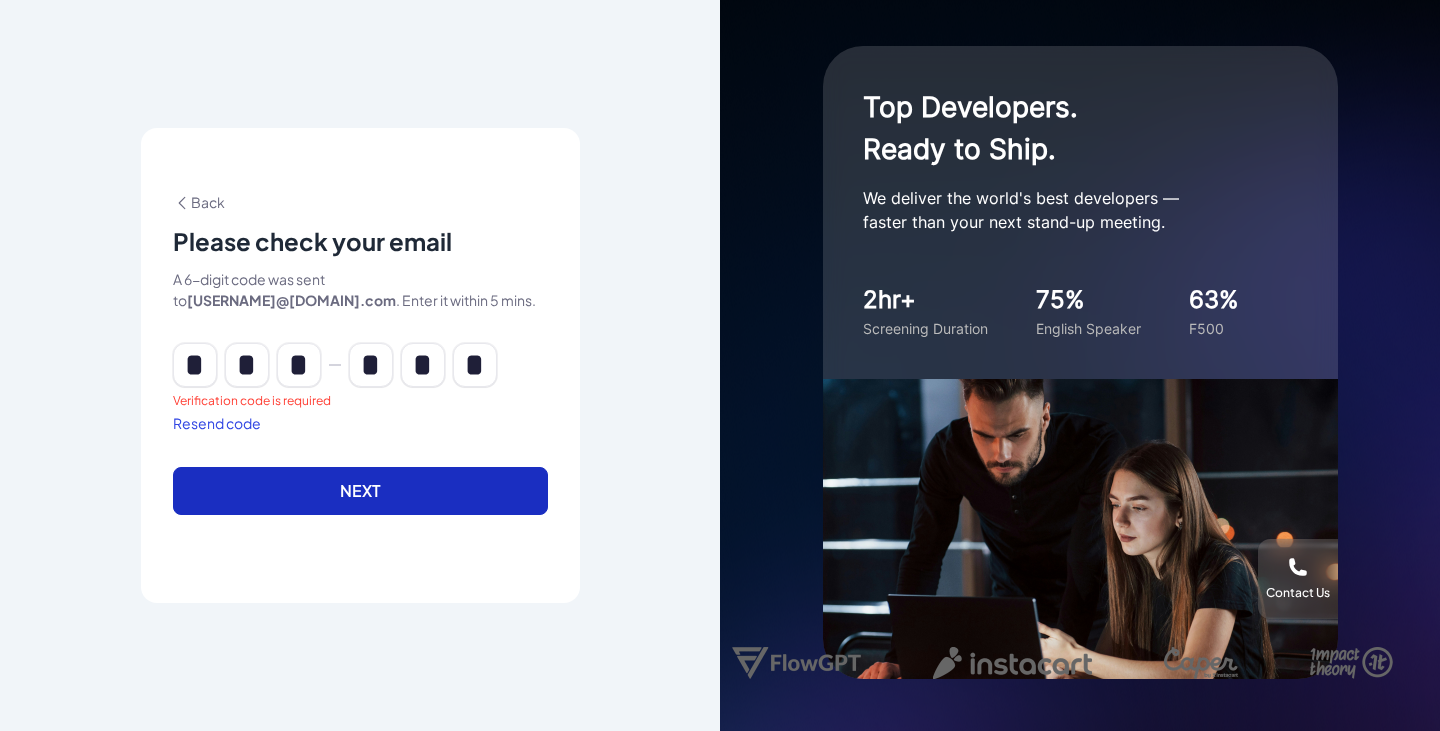 click on "Next" at bounding box center [360, 491] 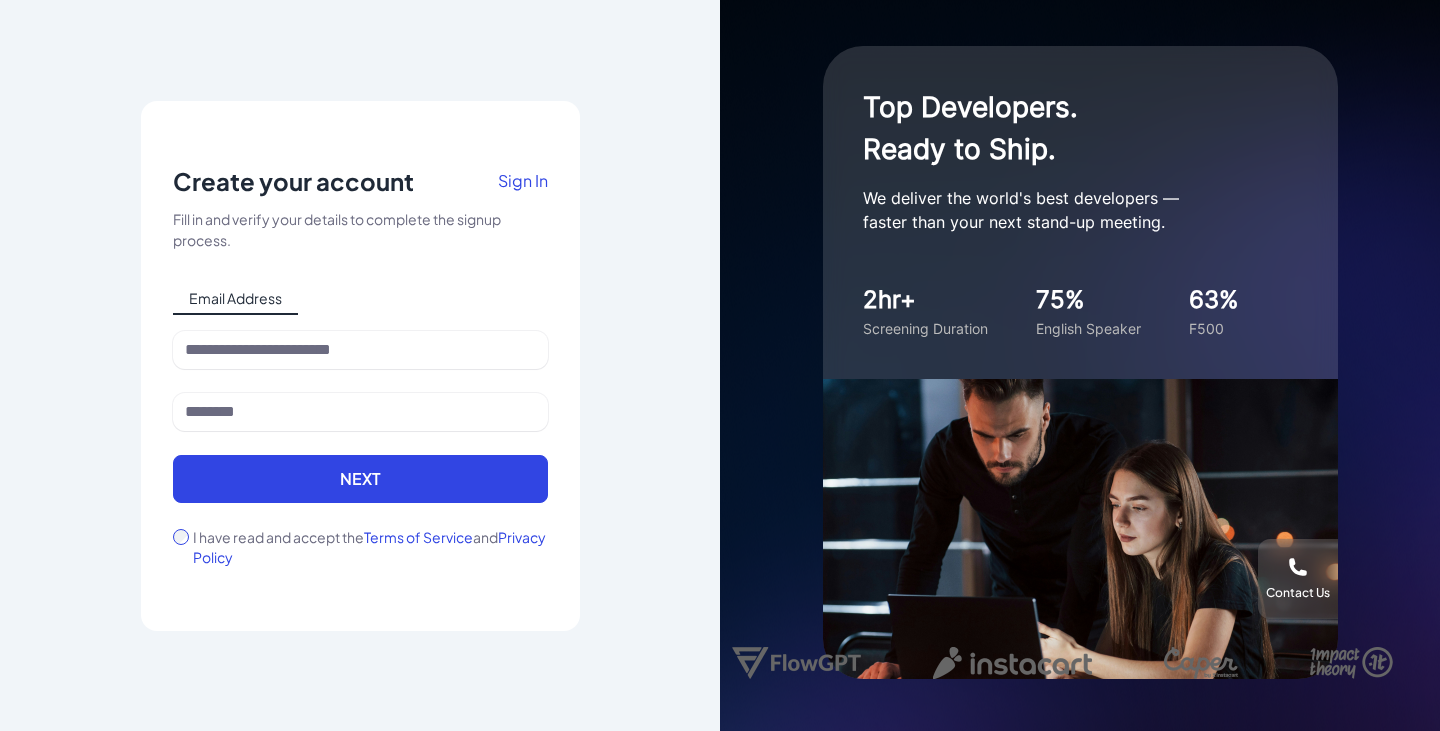 scroll, scrollTop: 0, scrollLeft: 0, axis: both 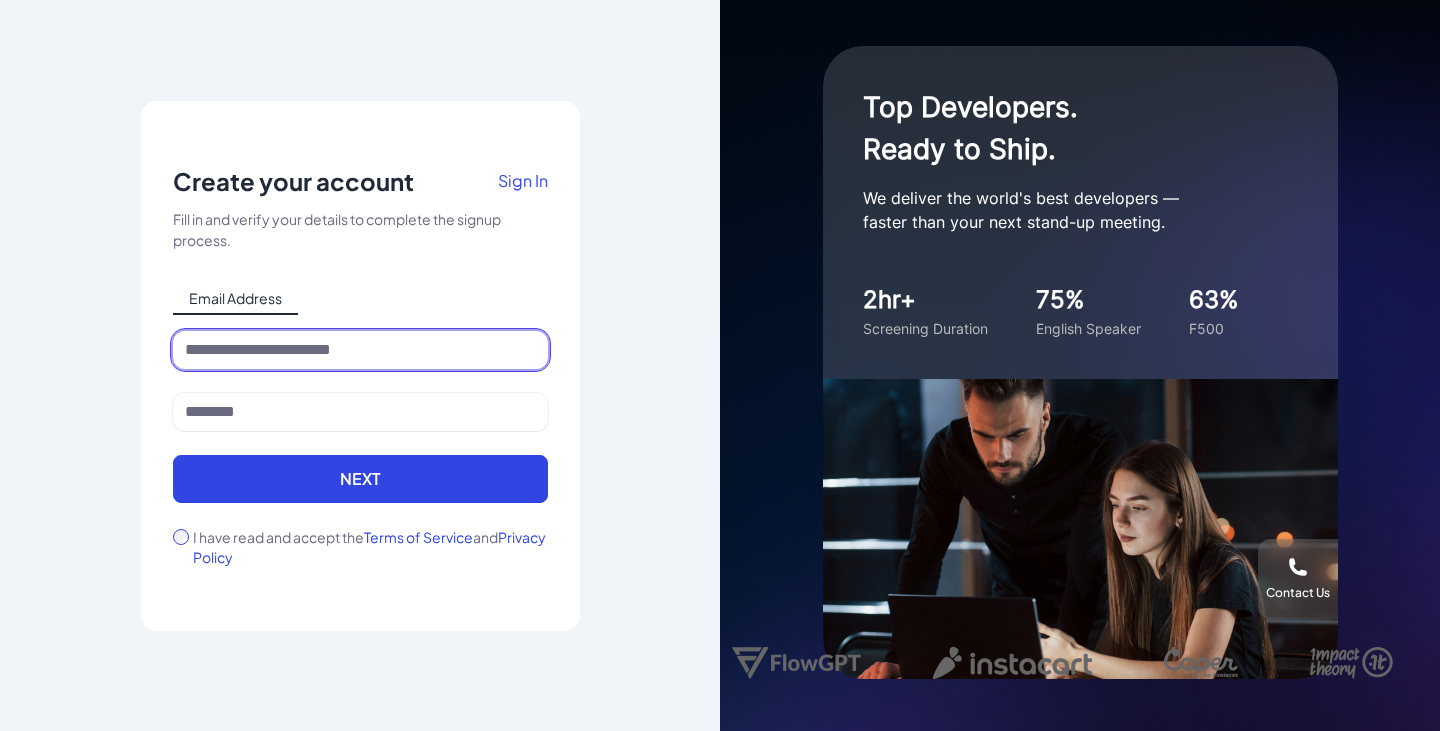 click at bounding box center (360, 350) 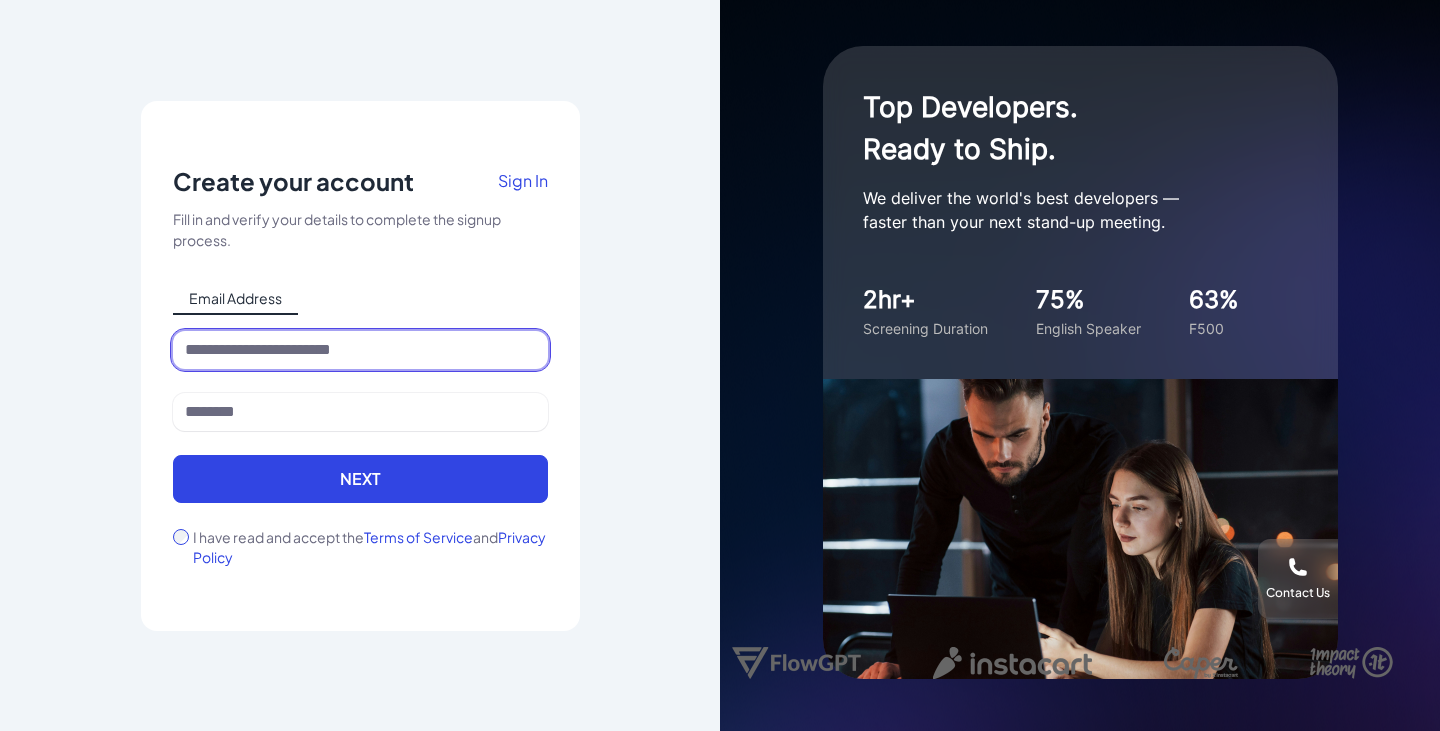 type on "**********" 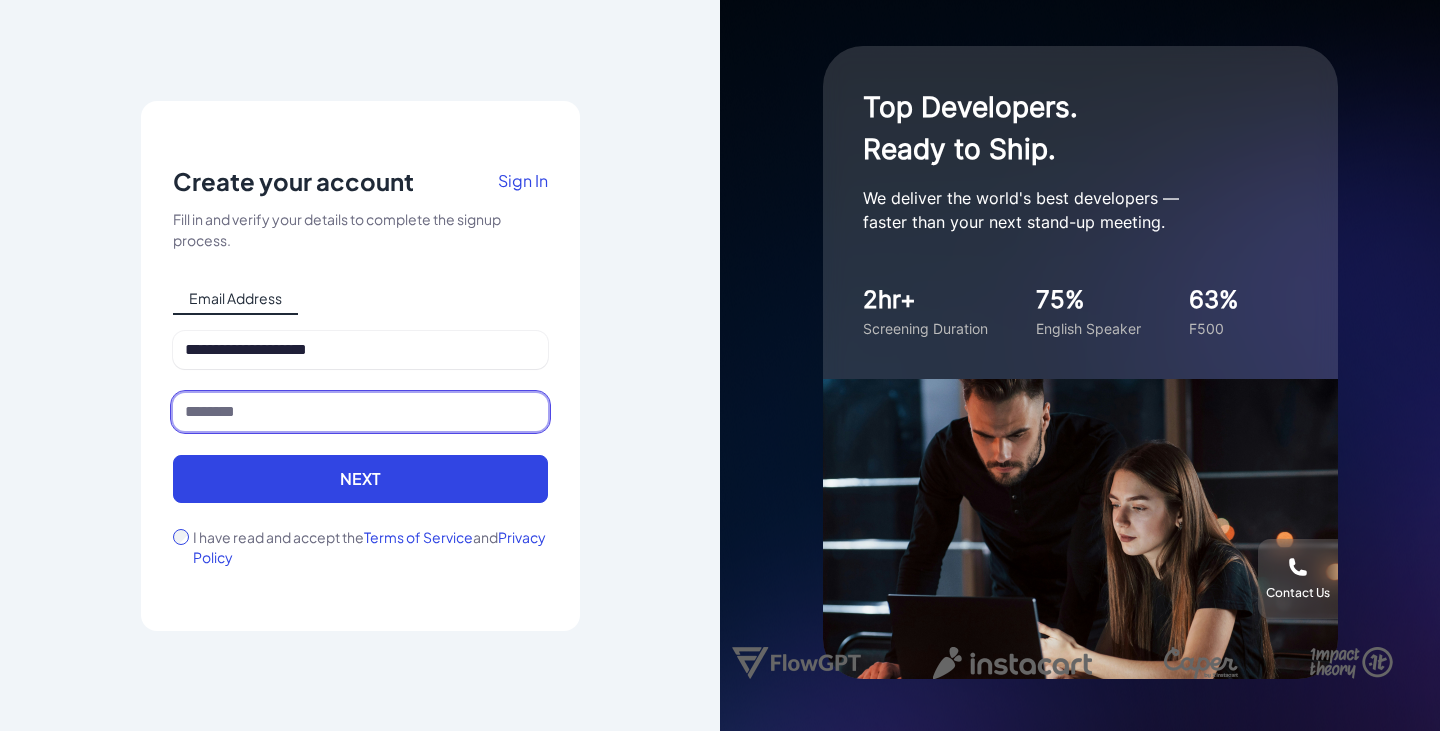 click at bounding box center [360, 412] 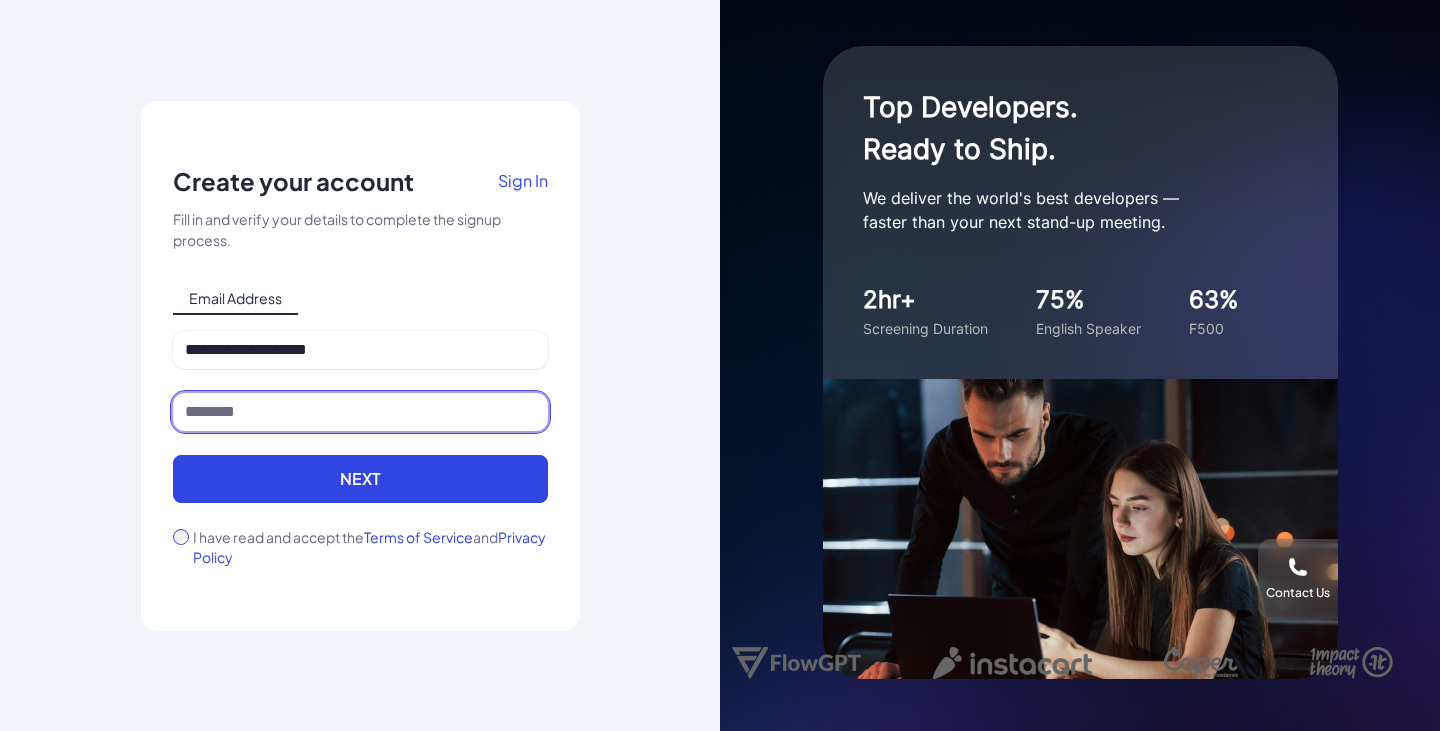type on "*******" 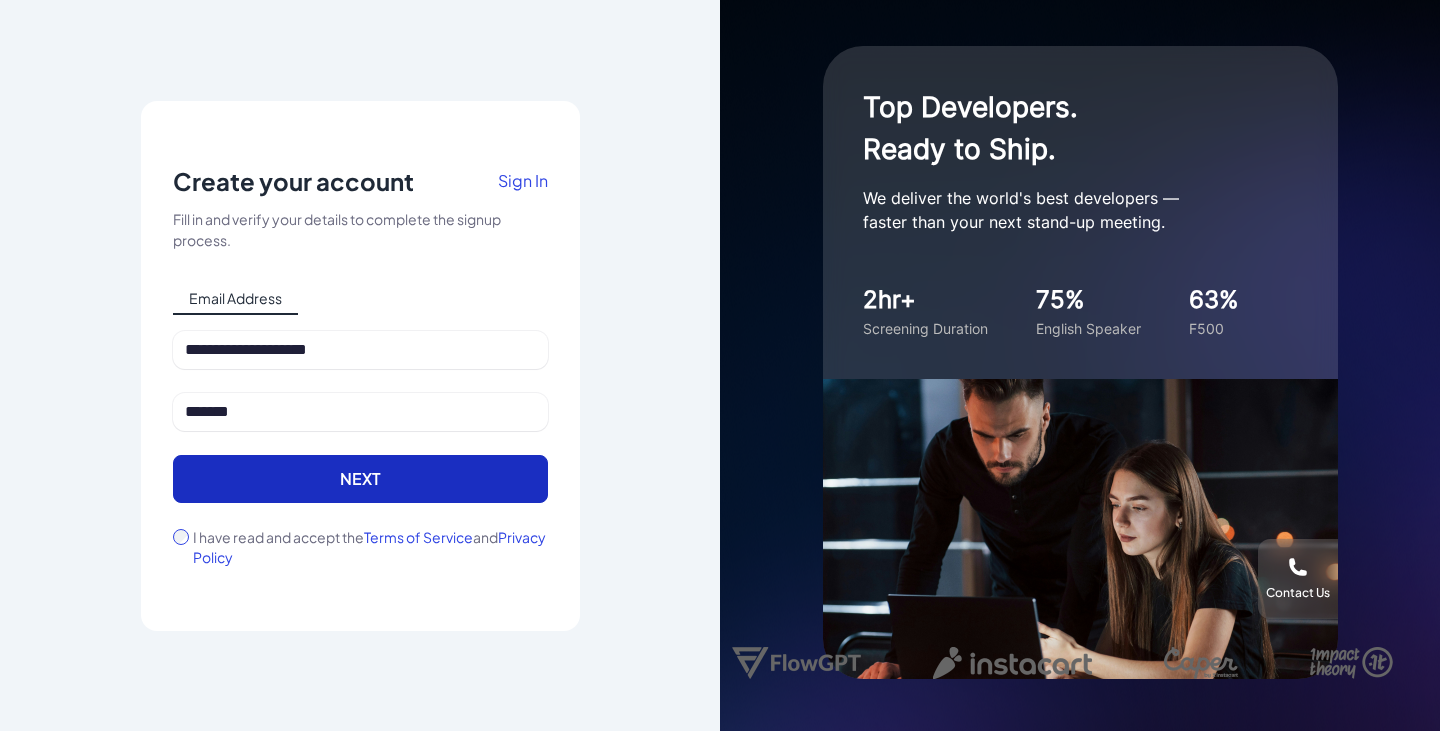 click on "Next" at bounding box center (360, 479) 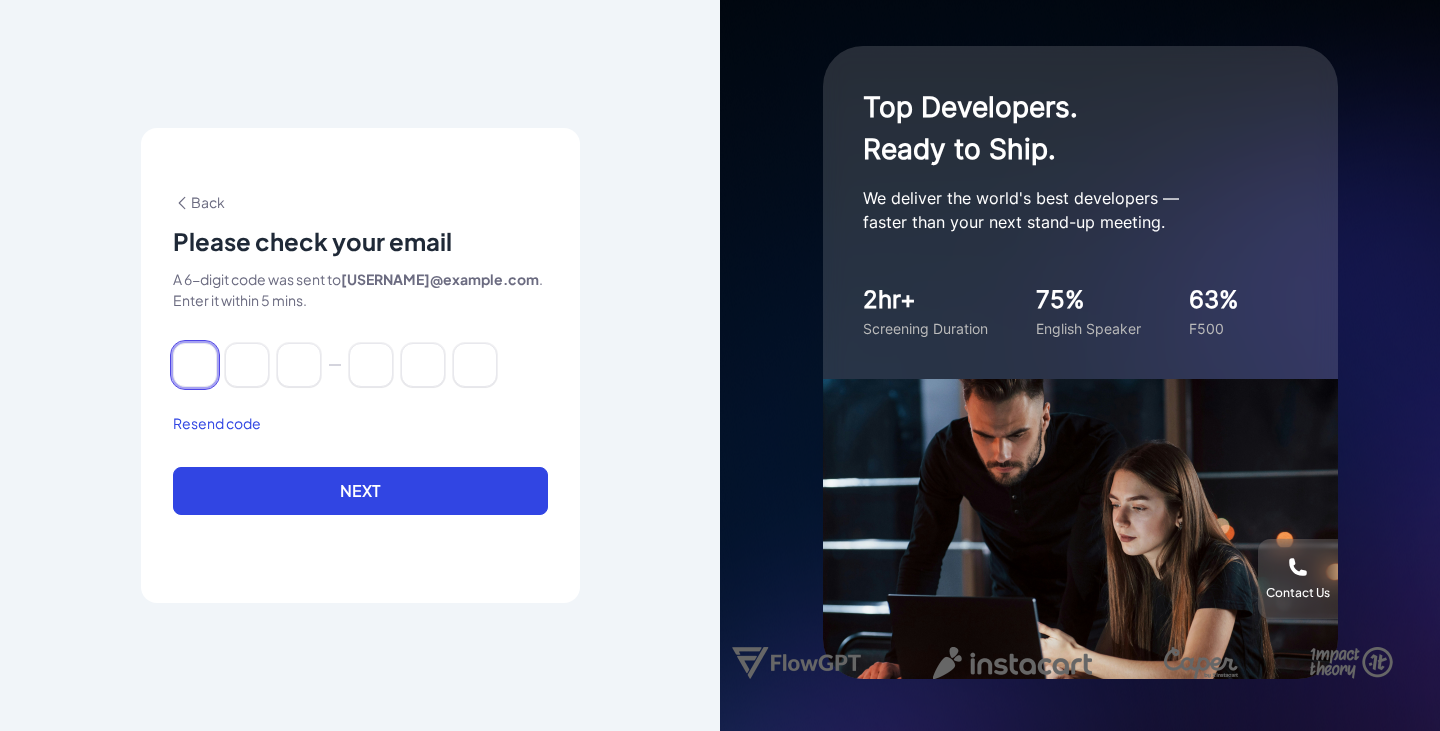 click at bounding box center [195, 365] 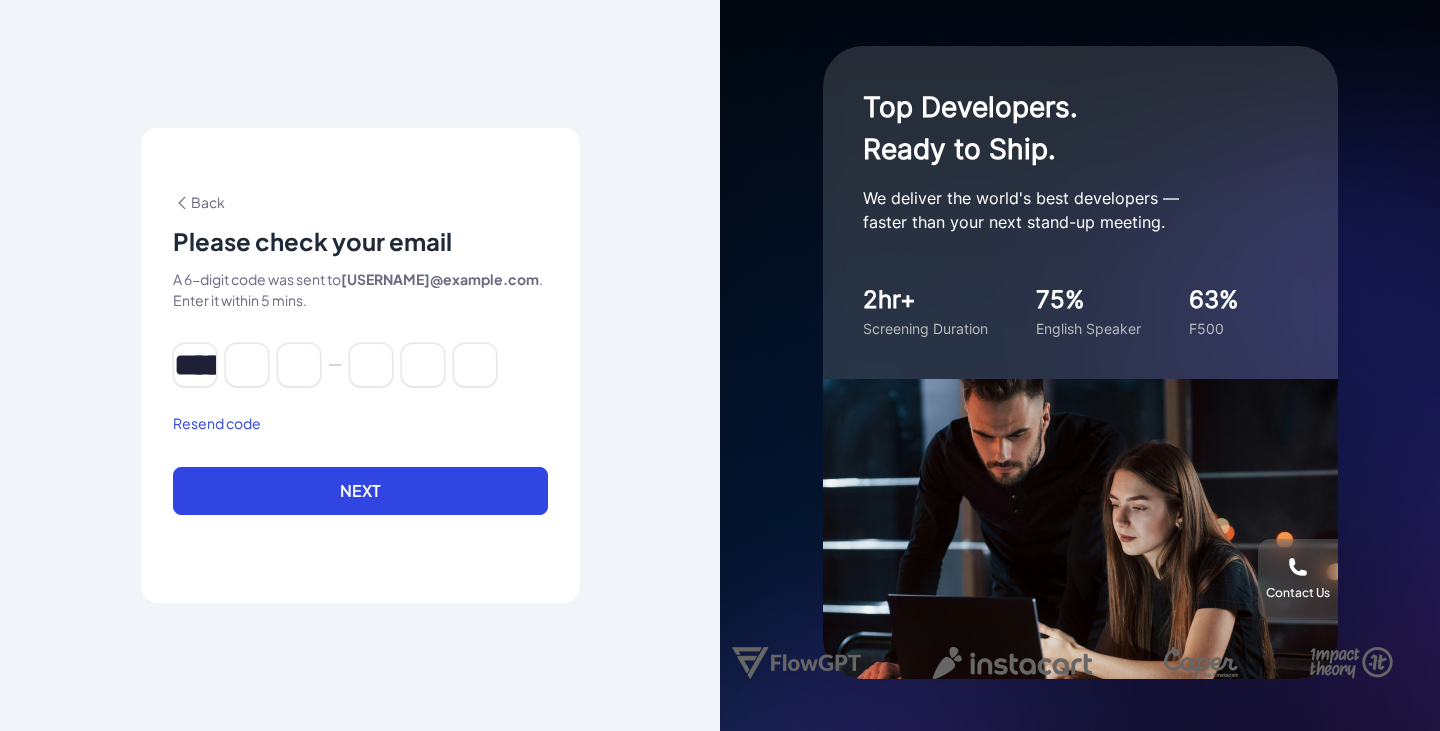 type on "*" 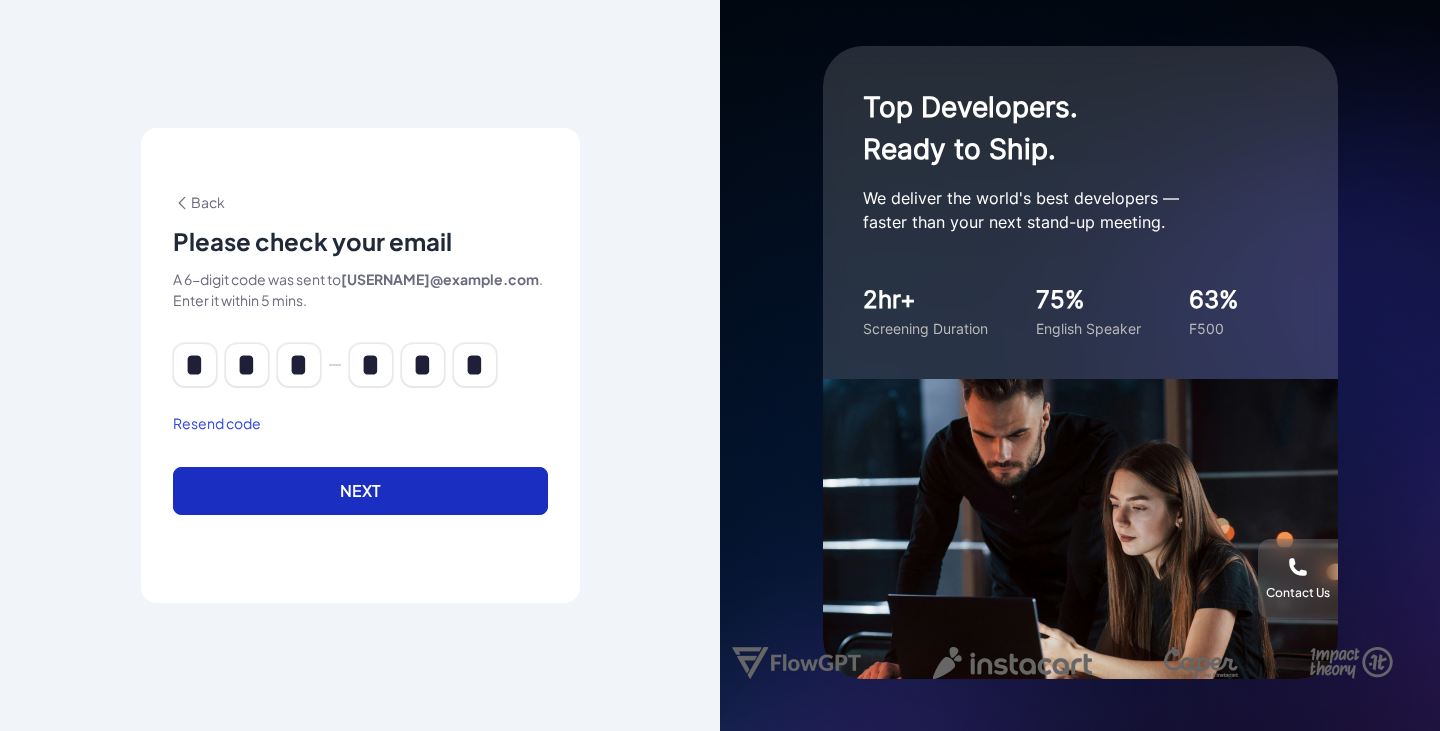 click on "Next" at bounding box center (360, 491) 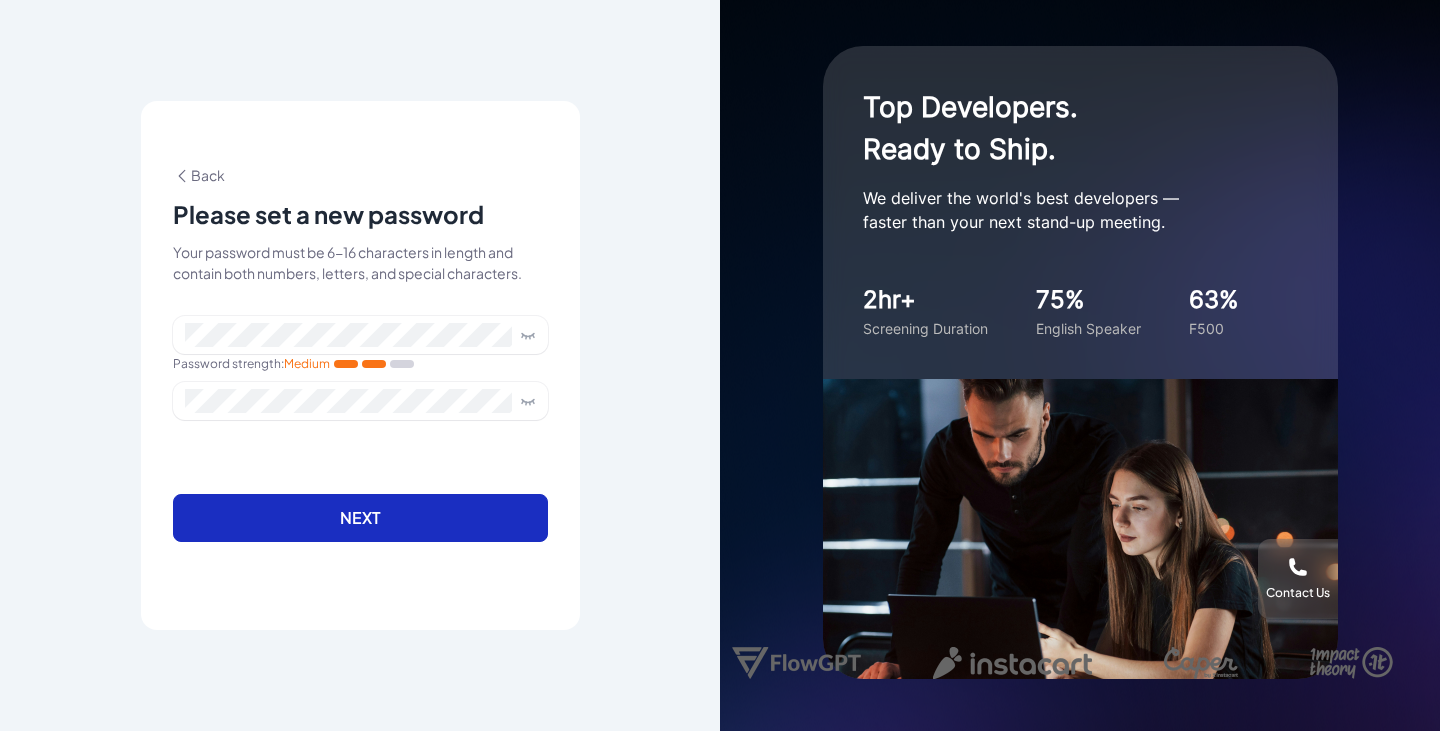click on "Next" at bounding box center (360, 518) 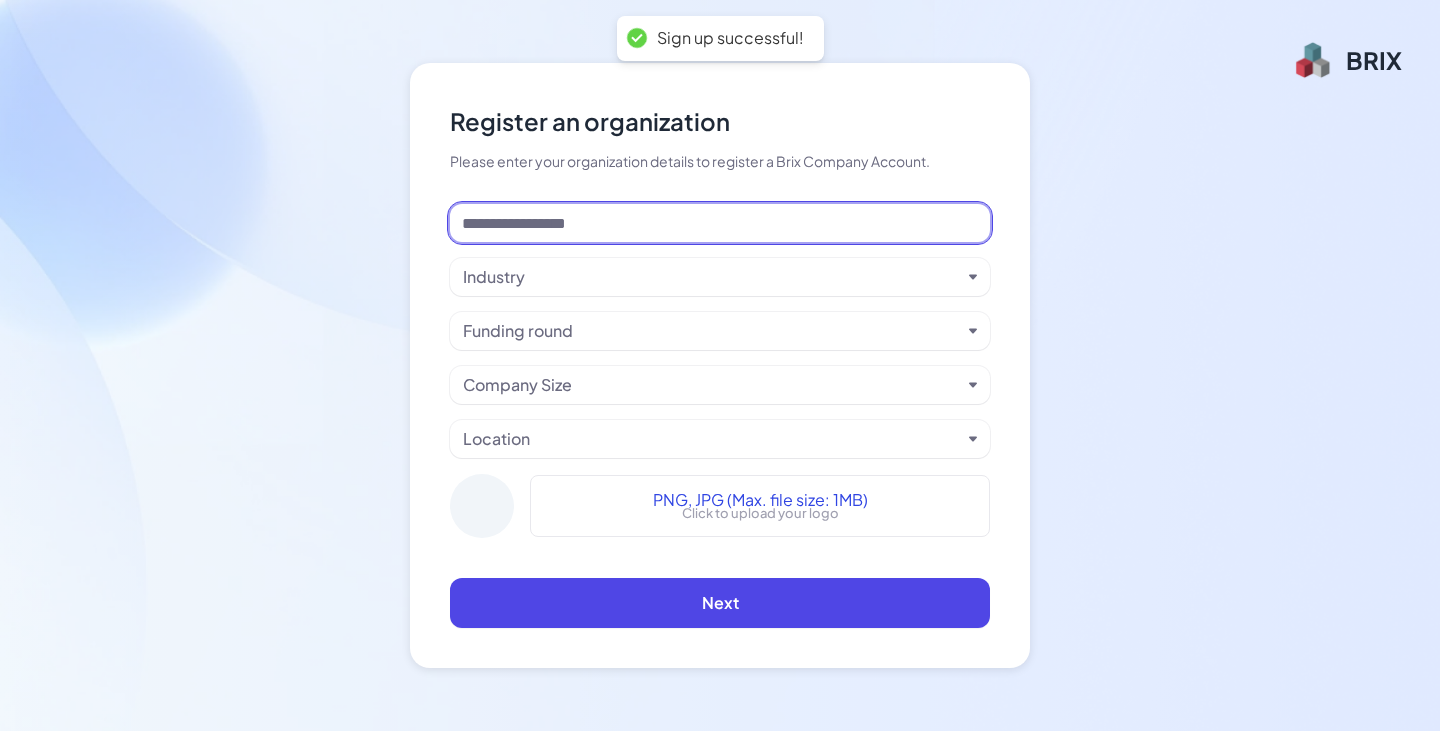 click at bounding box center (720, 223) 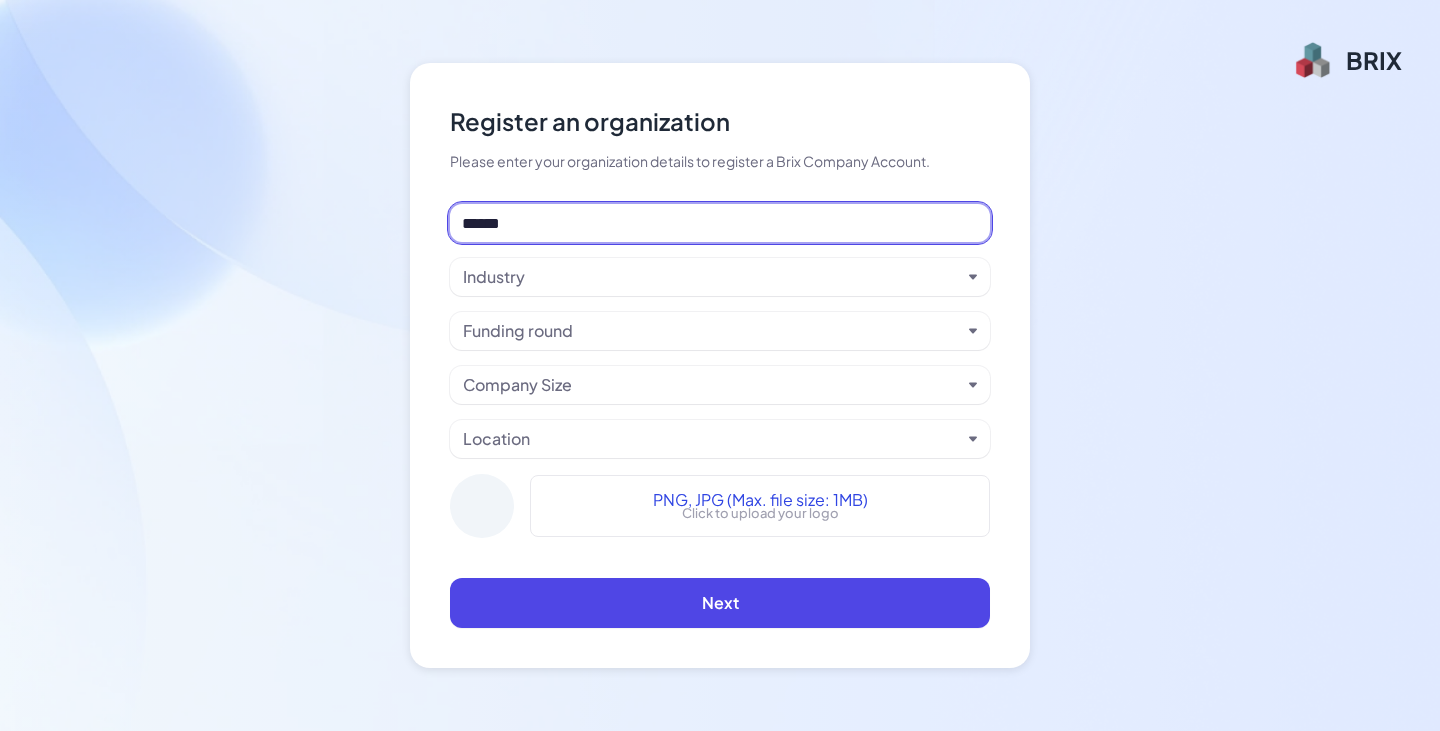 type on "******" 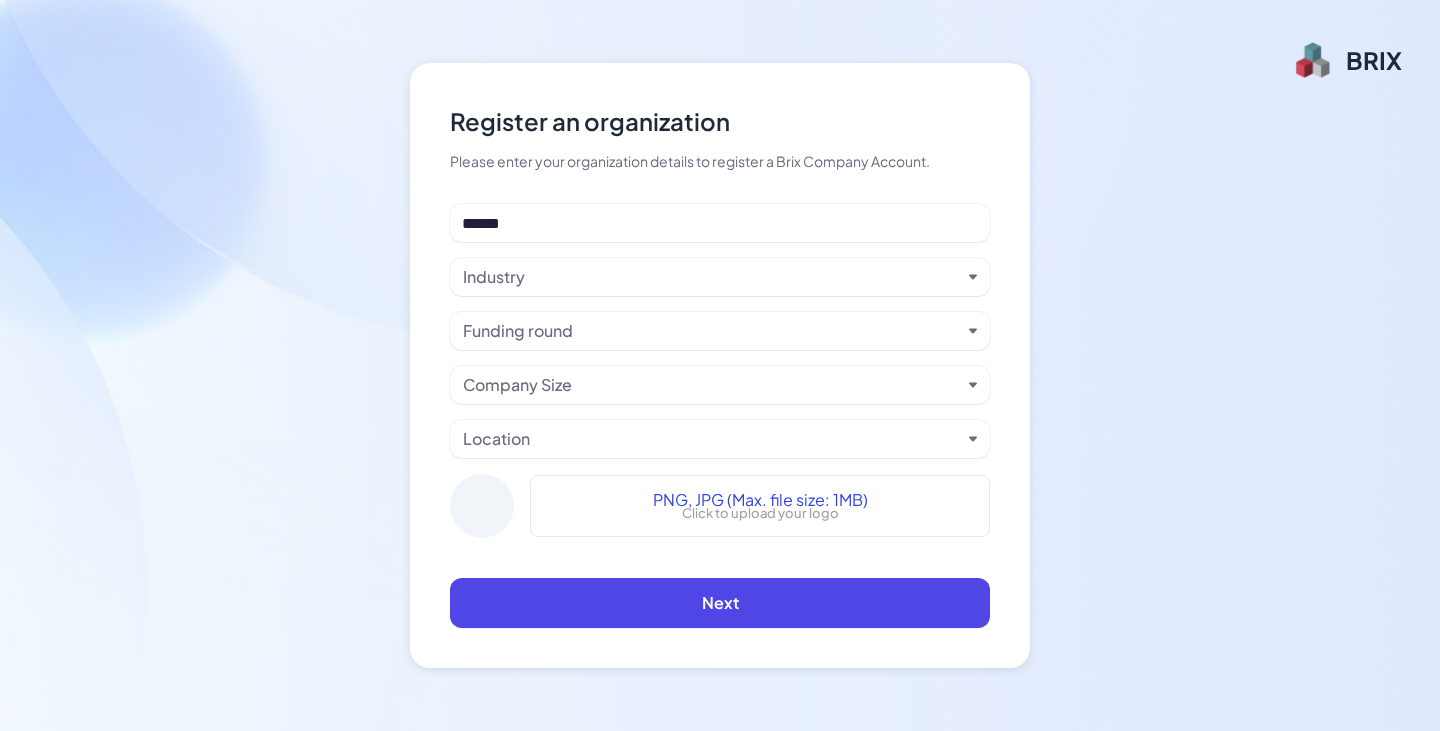 click on "Industry" at bounding box center (712, 277) 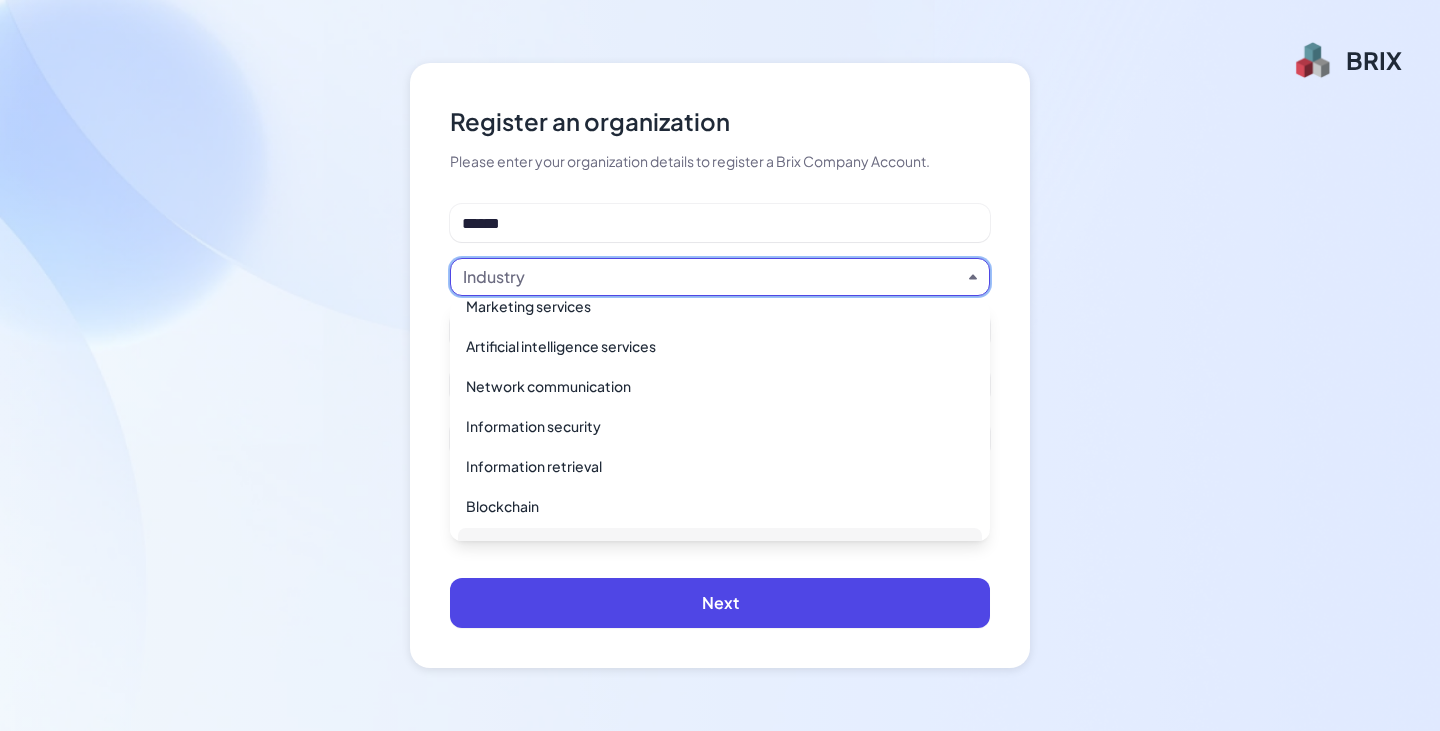 scroll, scrollTop: 452, scrollLeft: 0, axis: vertical 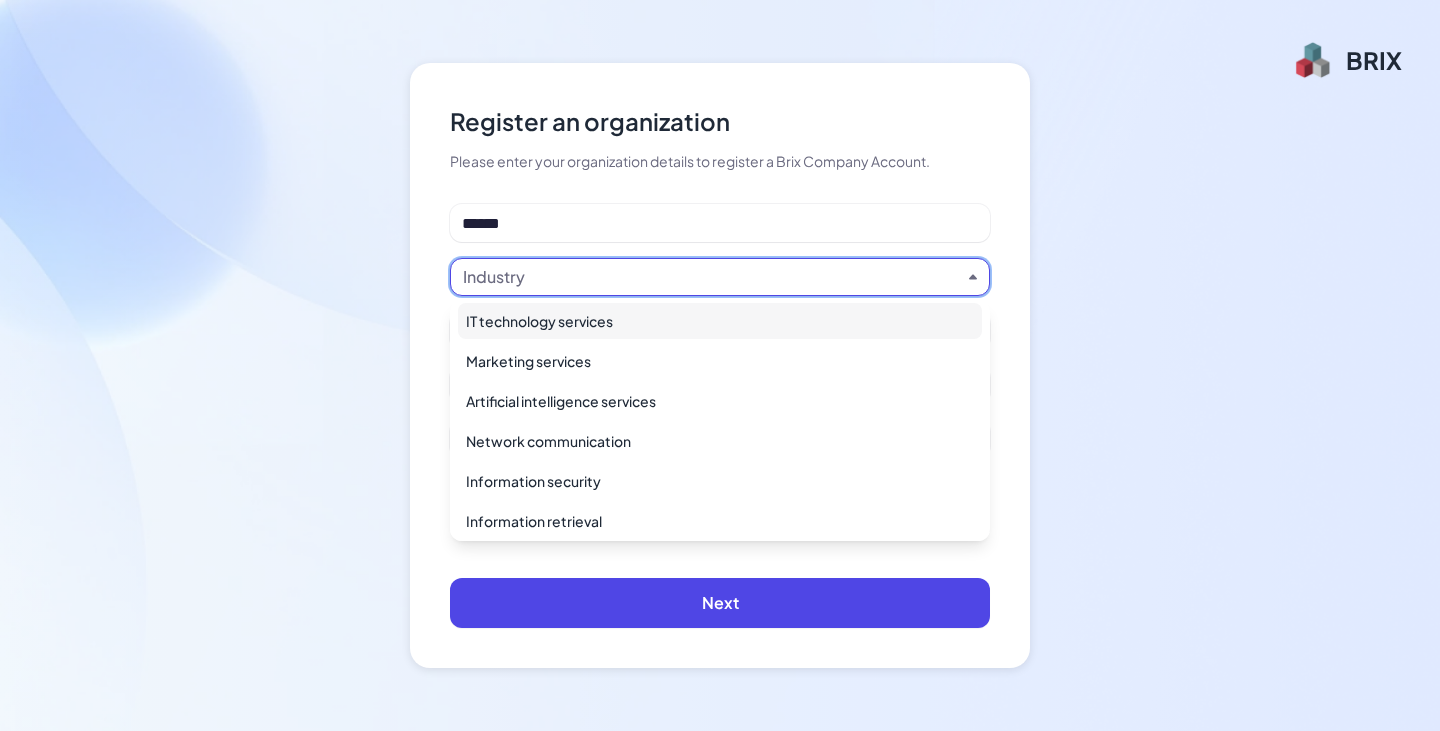 click on "IT technology services" at bounding box center (720, 321) 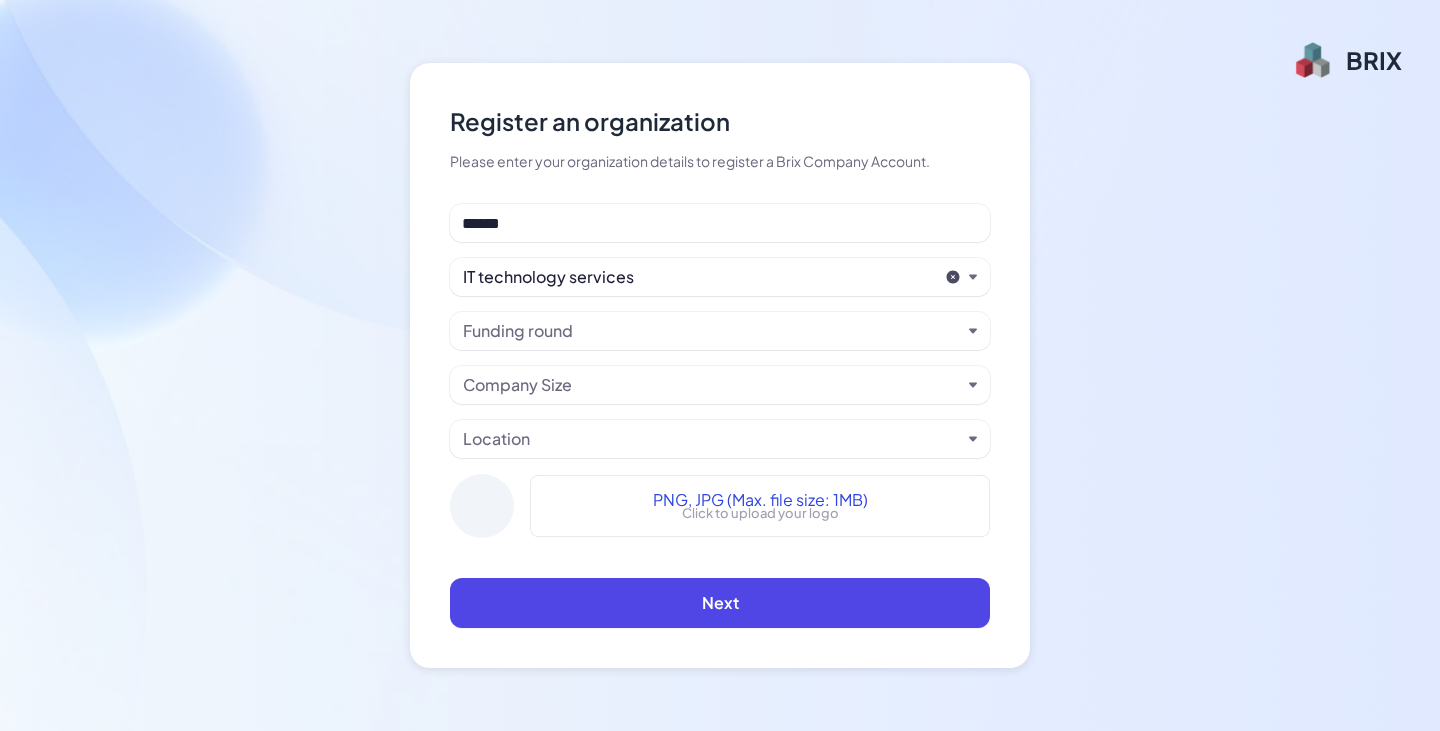 click on "Funding round" at bounding box center [518, 331] 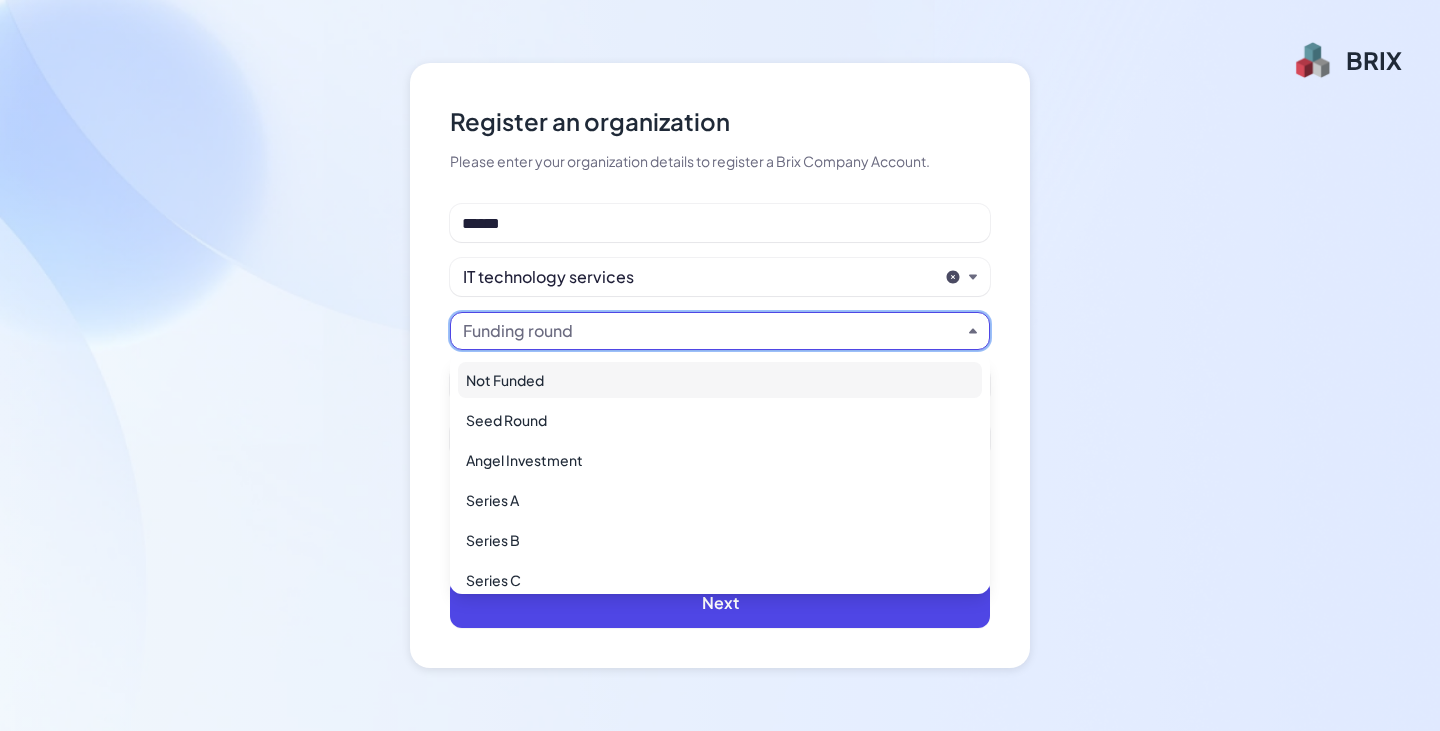 click on "Not Funded" at bounding box center (720, 380) 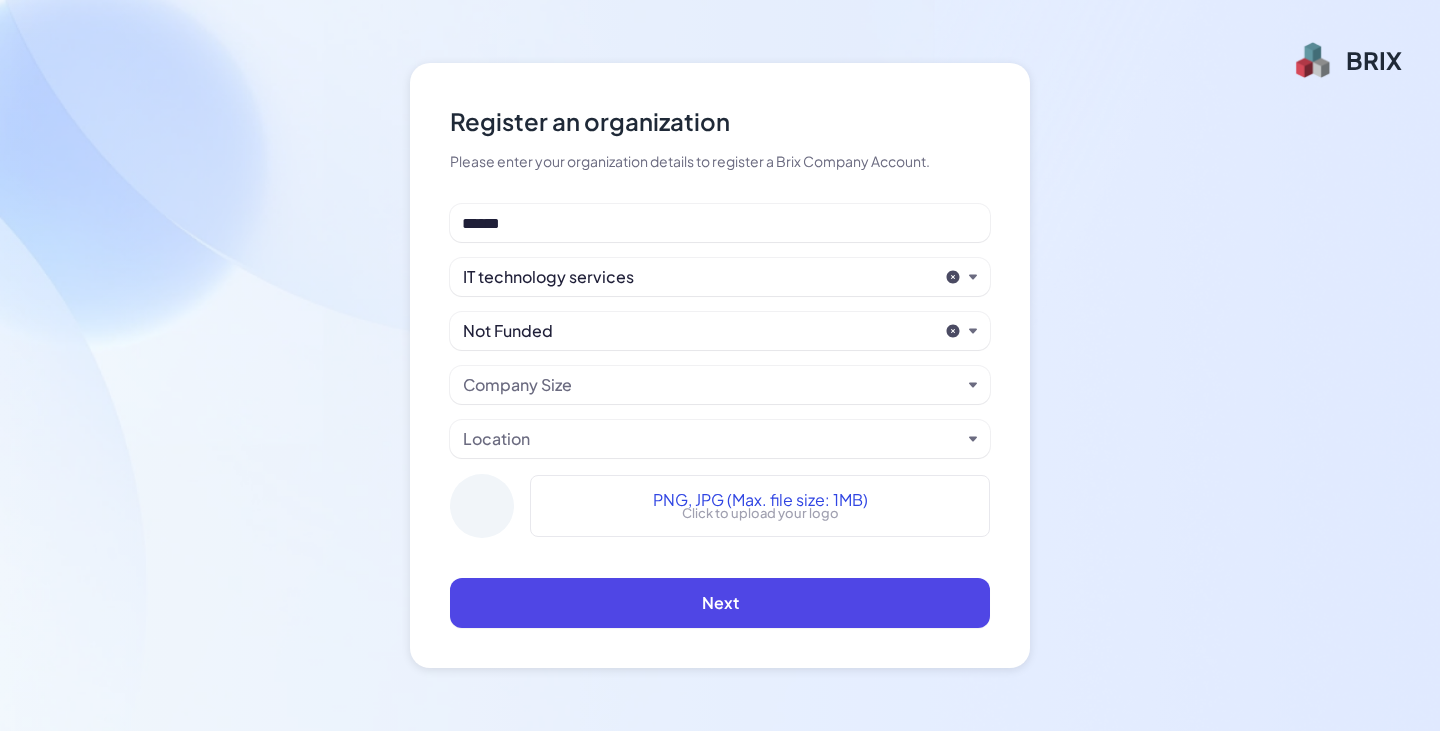 click on "Company Size" at bounding box center [517, 385] 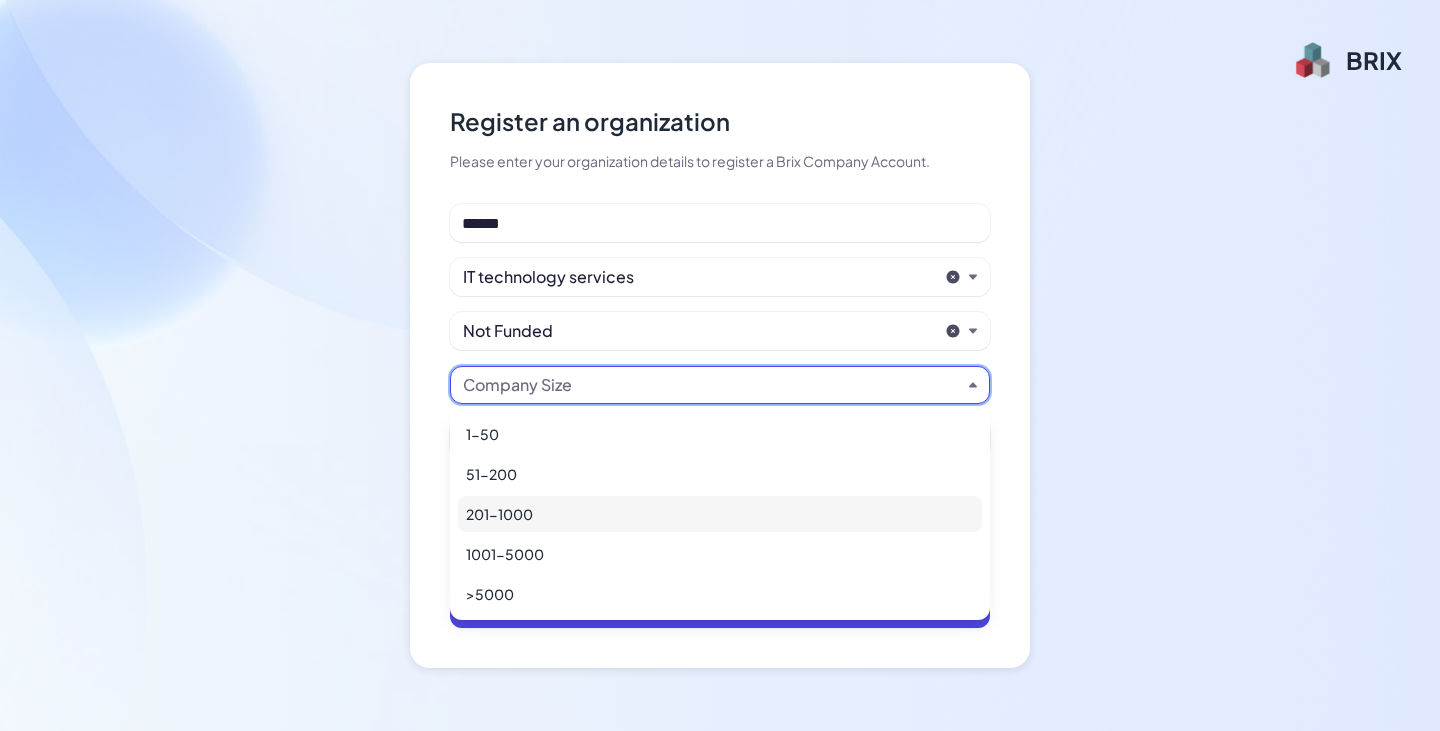 click on "201-1000" at bounding box center (720, 514) 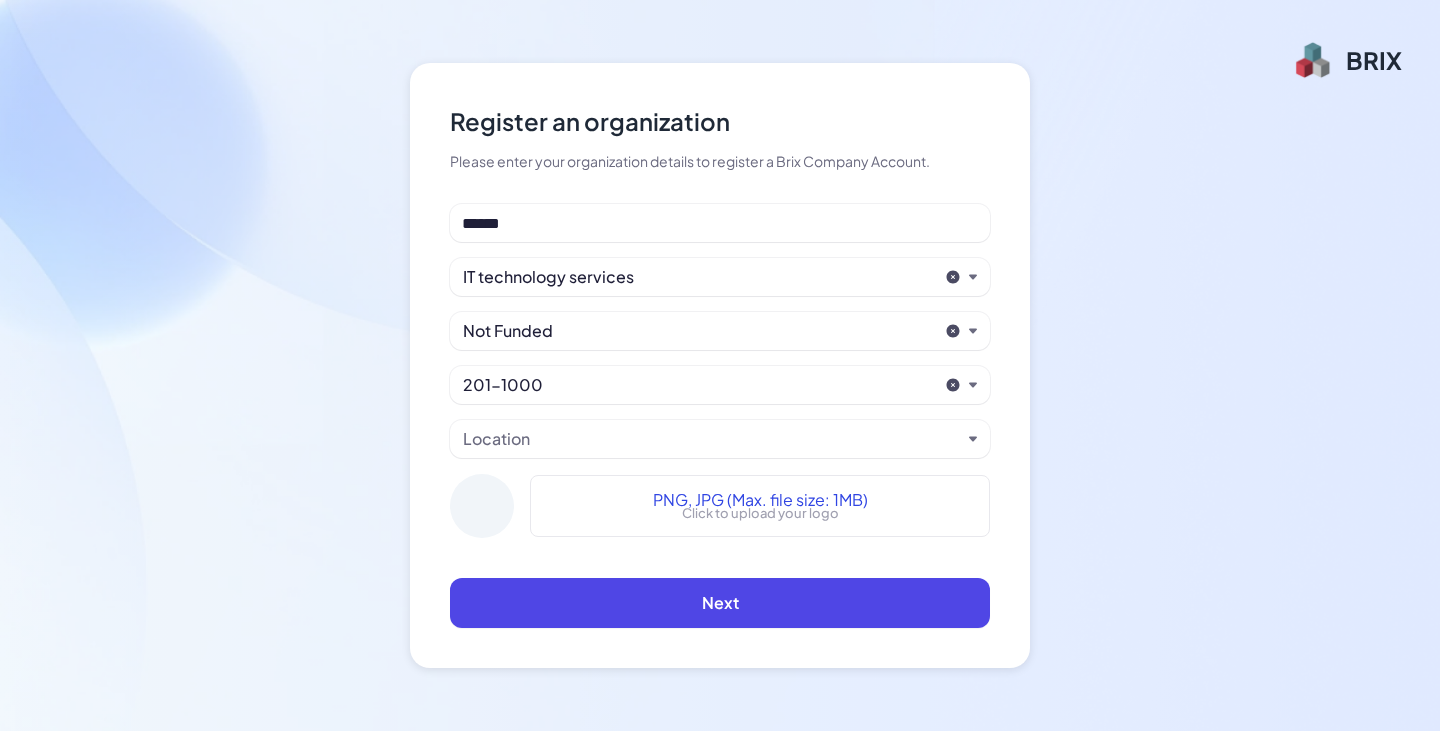 click on "Location" at bounding box center [496, 439] 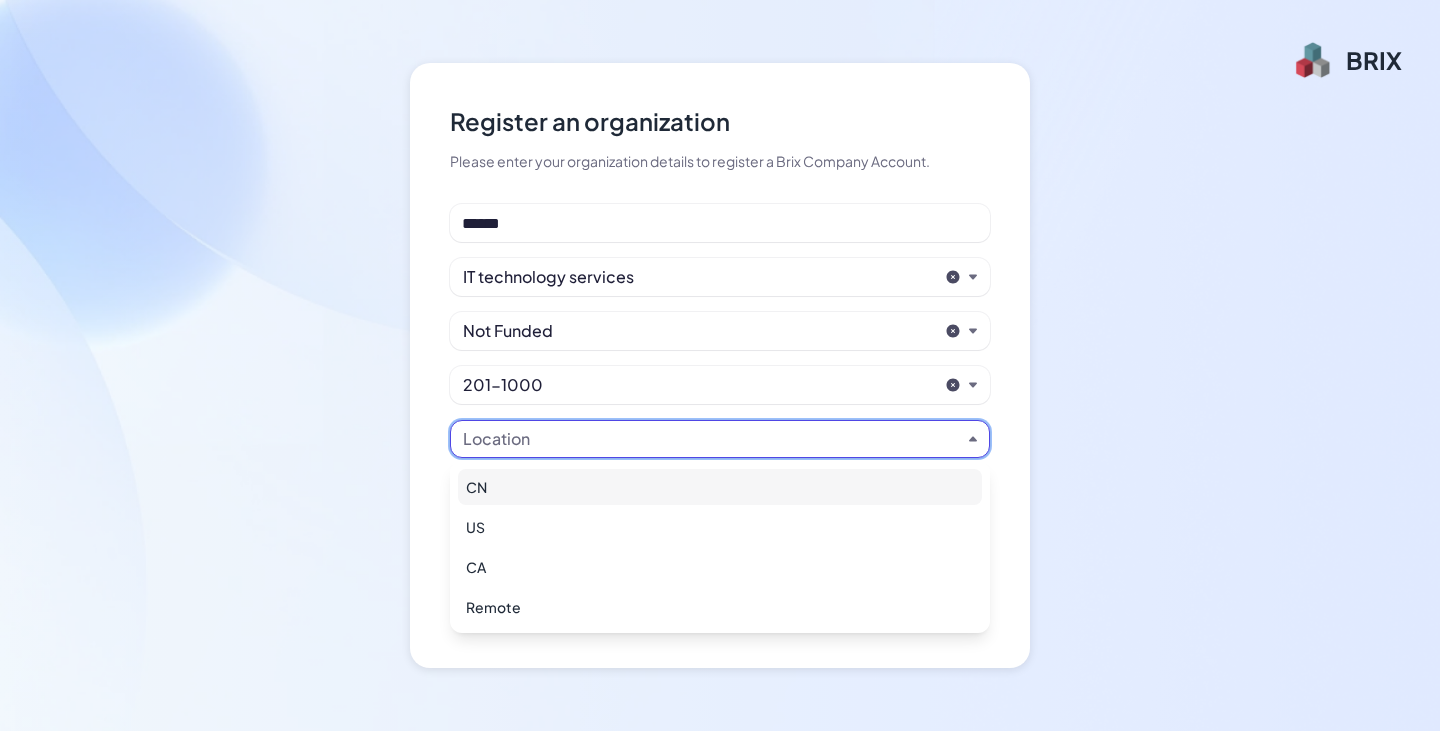 click on "CN" at bounding box center [720, 487] 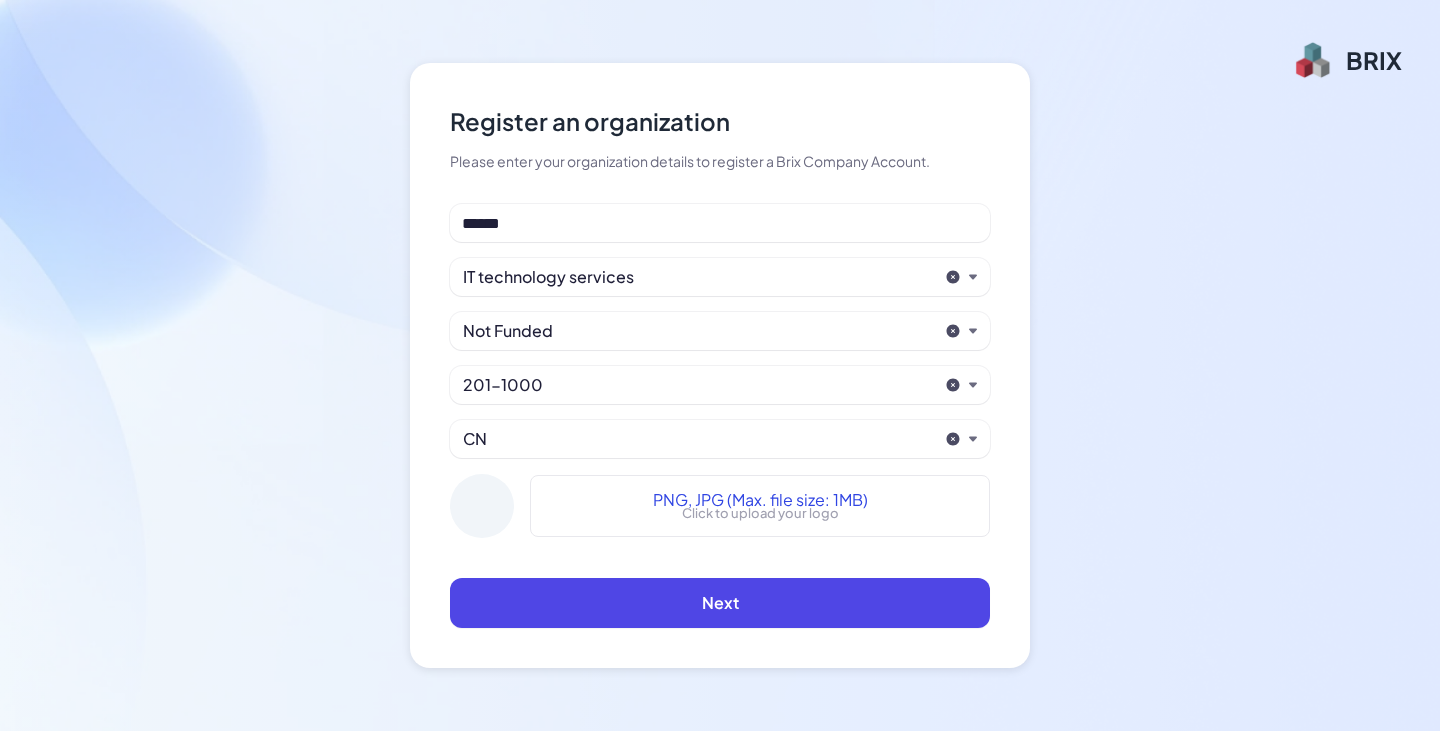click on "Click to upload your logo" at bounding box center [760, 514] 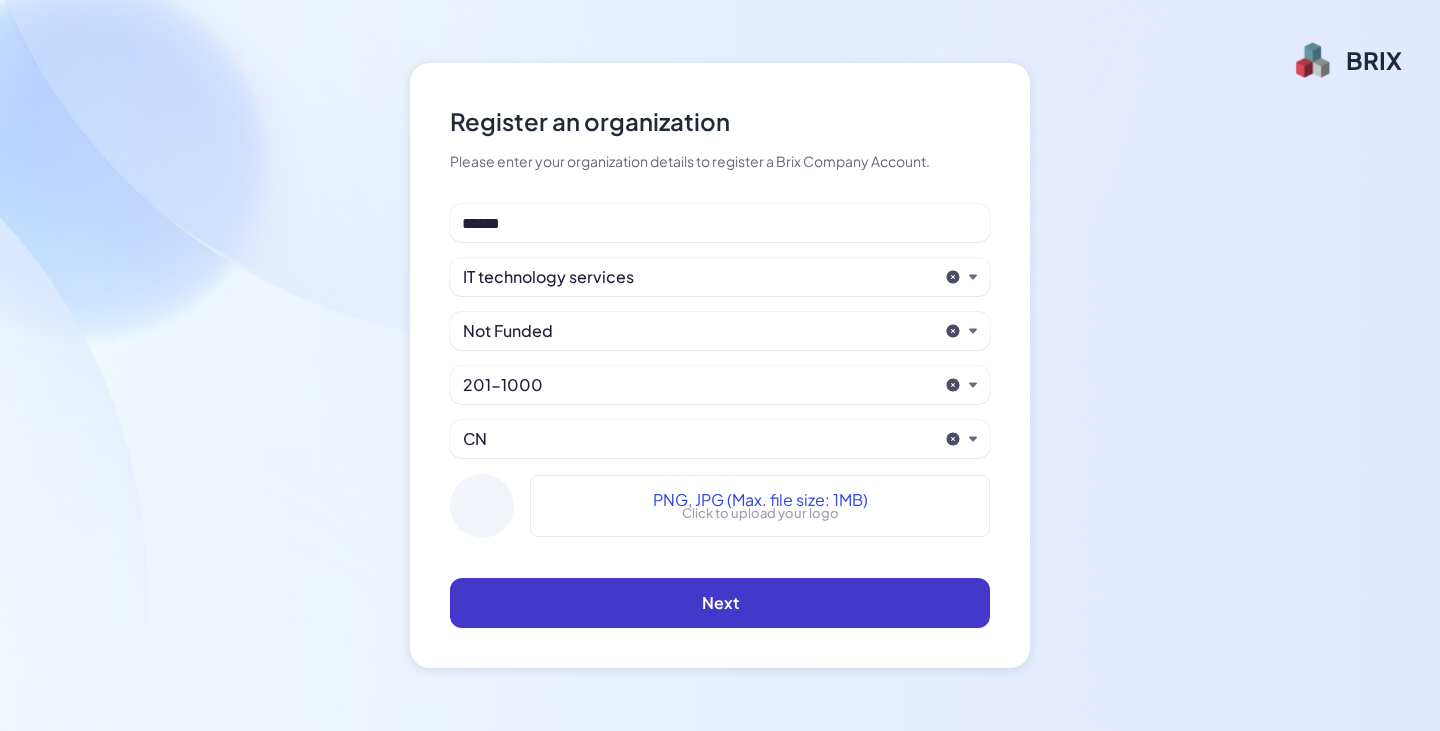 click on "Next" at bounding box center [720, 603] 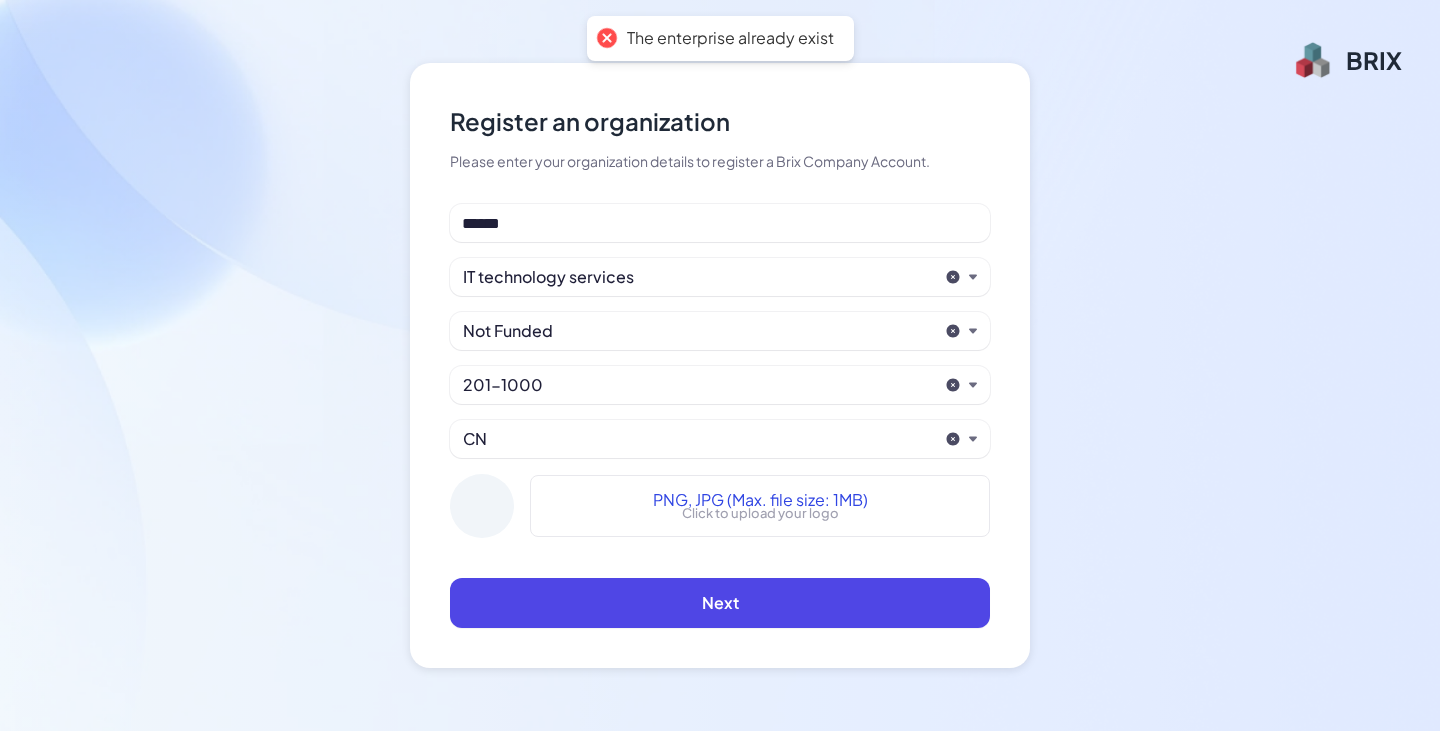 click on "PNG, JPG (Max. file size: 1MB) Click to upload your logo" at bounding box center [760, 506] 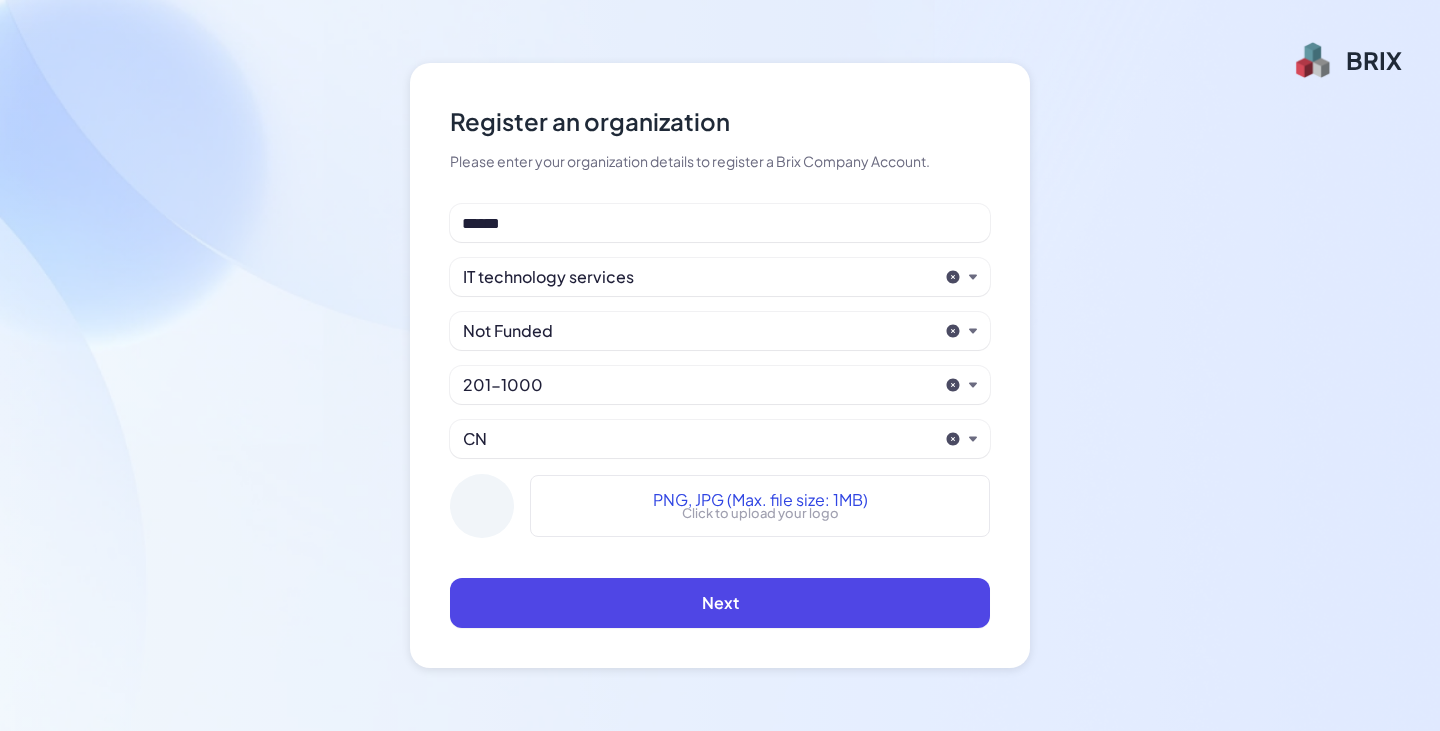 click on "Click to upload your logo" at bounding box center [760, 514] 